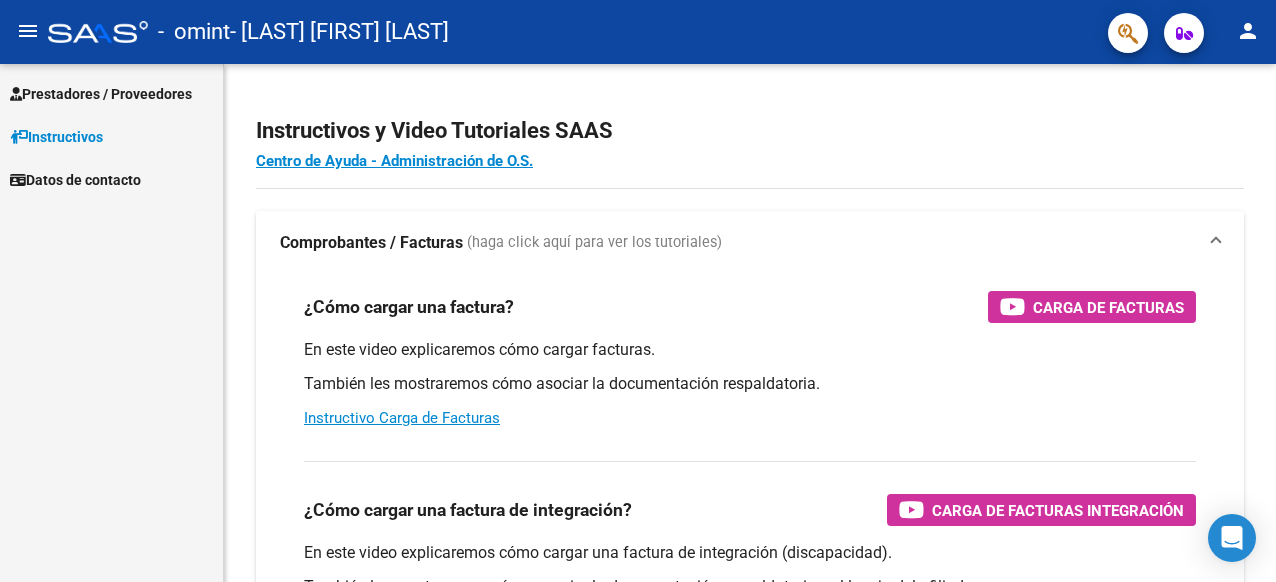 scroll, scrollTop: 0, scrollLeft: 0, axis: both 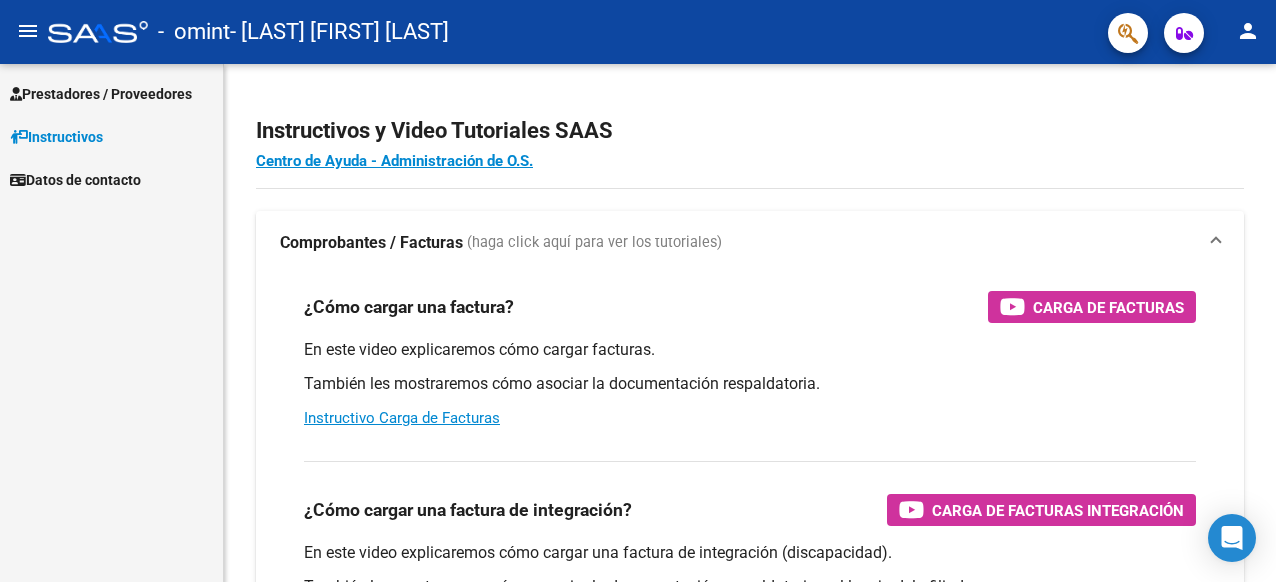 click on "Prestadores / Proveedores" at bounding box center [101, 94] 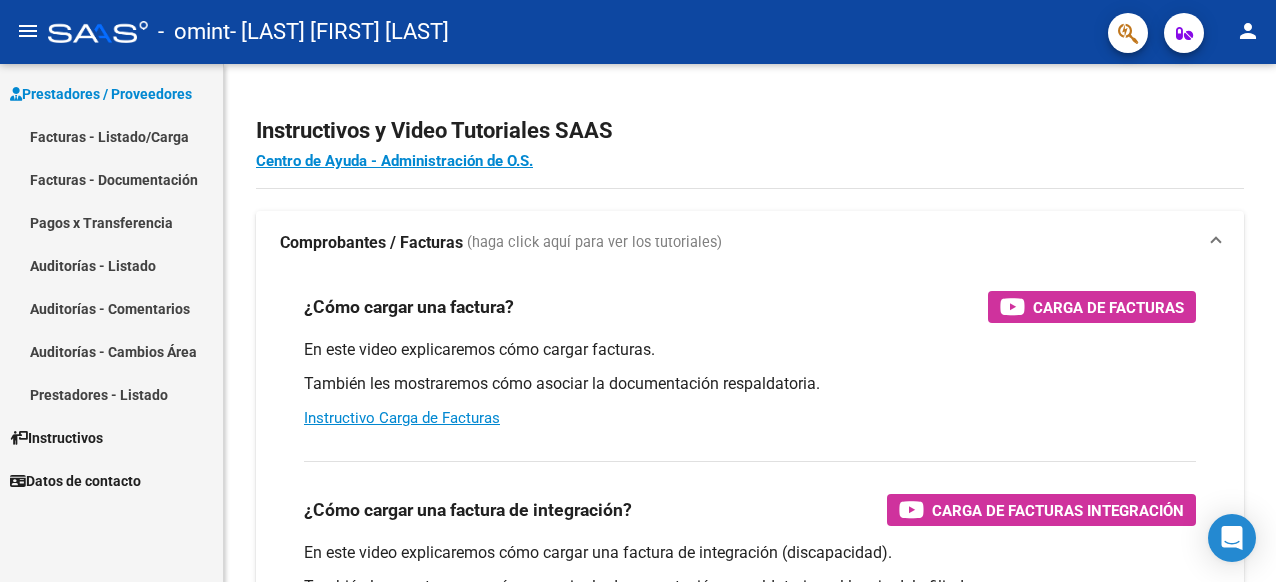 click on "Facturas - Listado/Carga" at bounding box center [111, 136] 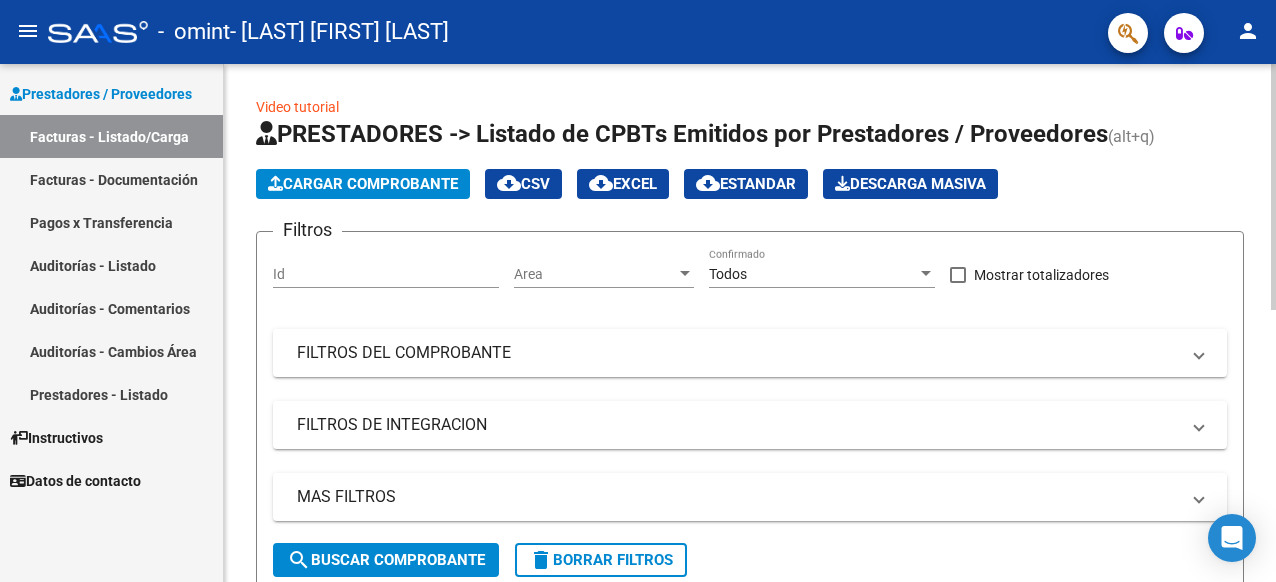 click on "Cargar Comprobante" 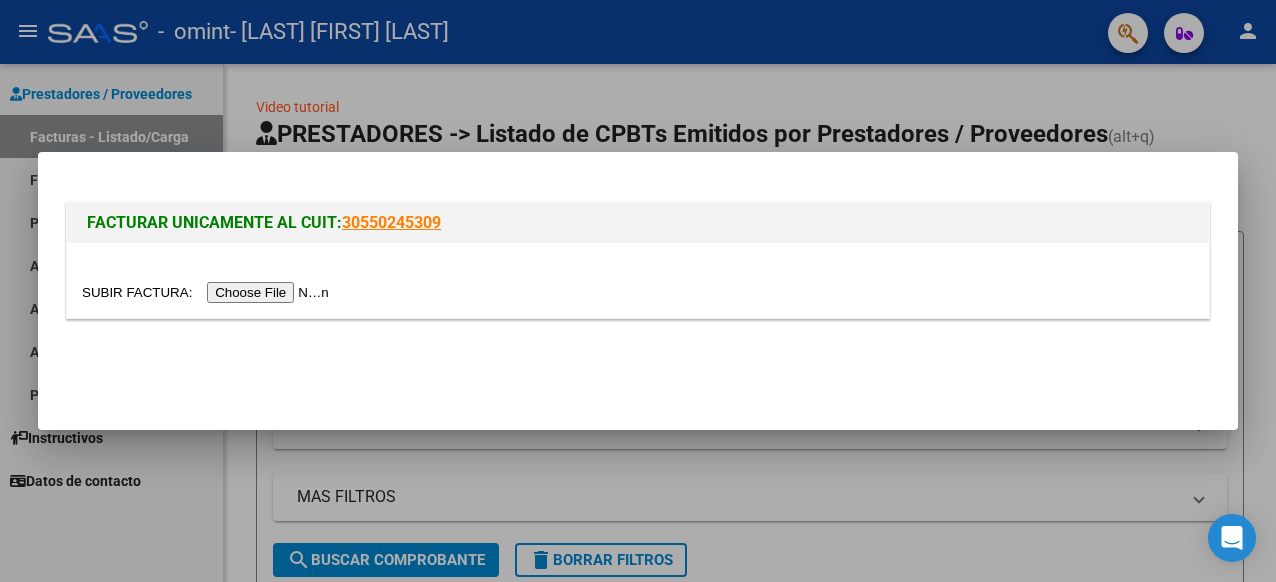 click at bounding box center [208, 292] 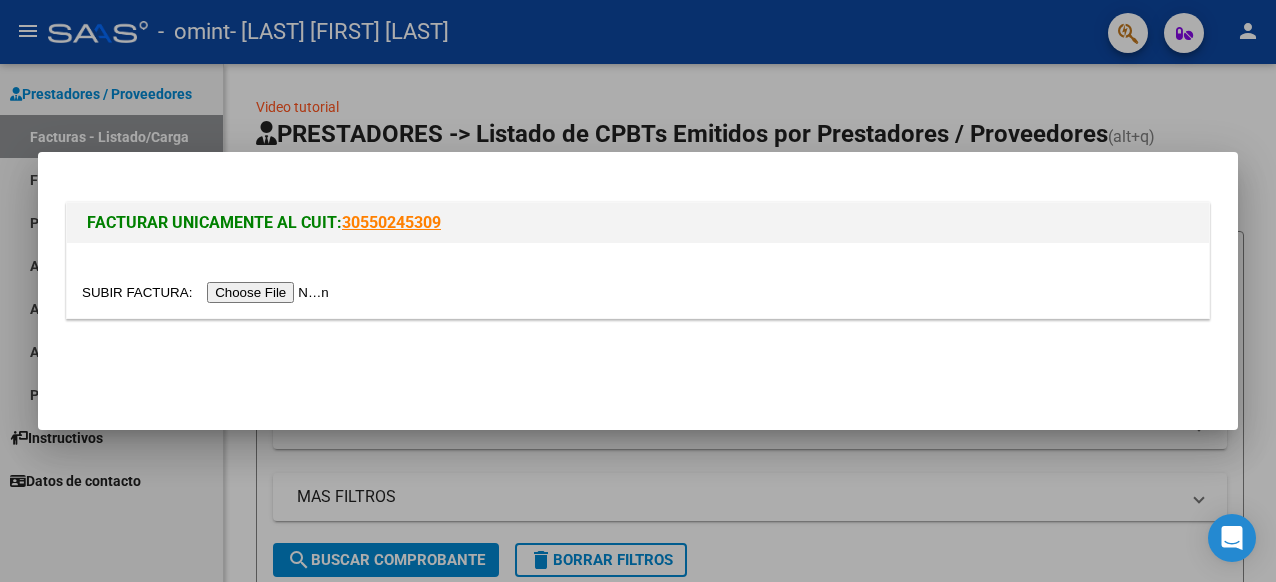 click at bounding box center [208, 292] 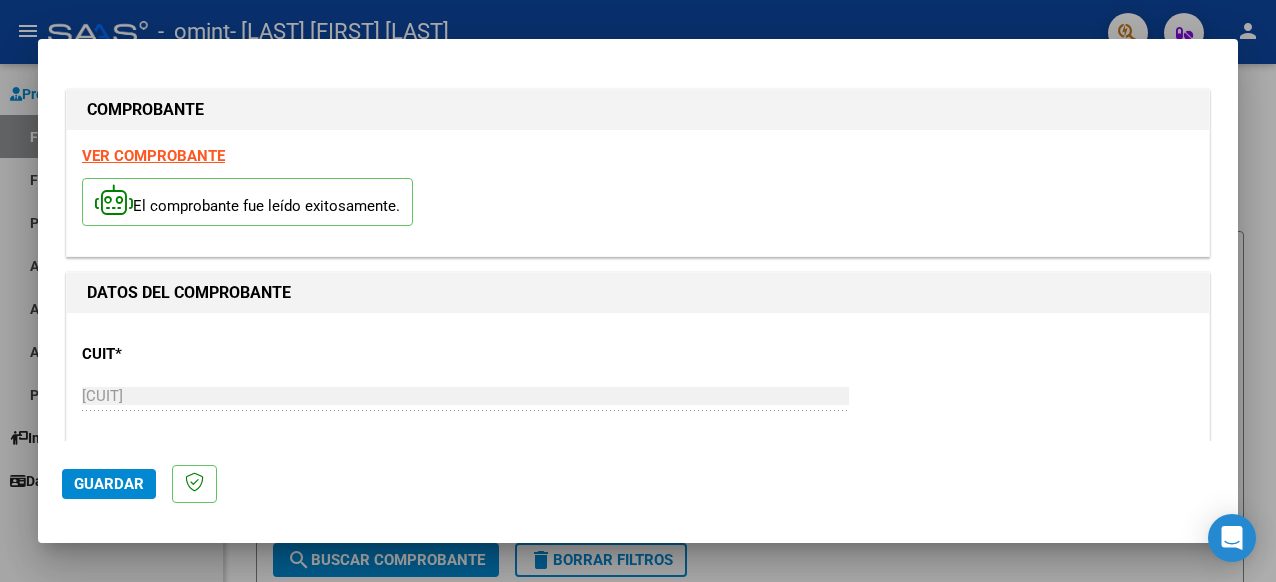 click on "CUIT * [CUIT] Ingresar CUIT ANALISIS PRESTADOR" at bounding box center [638, 397] 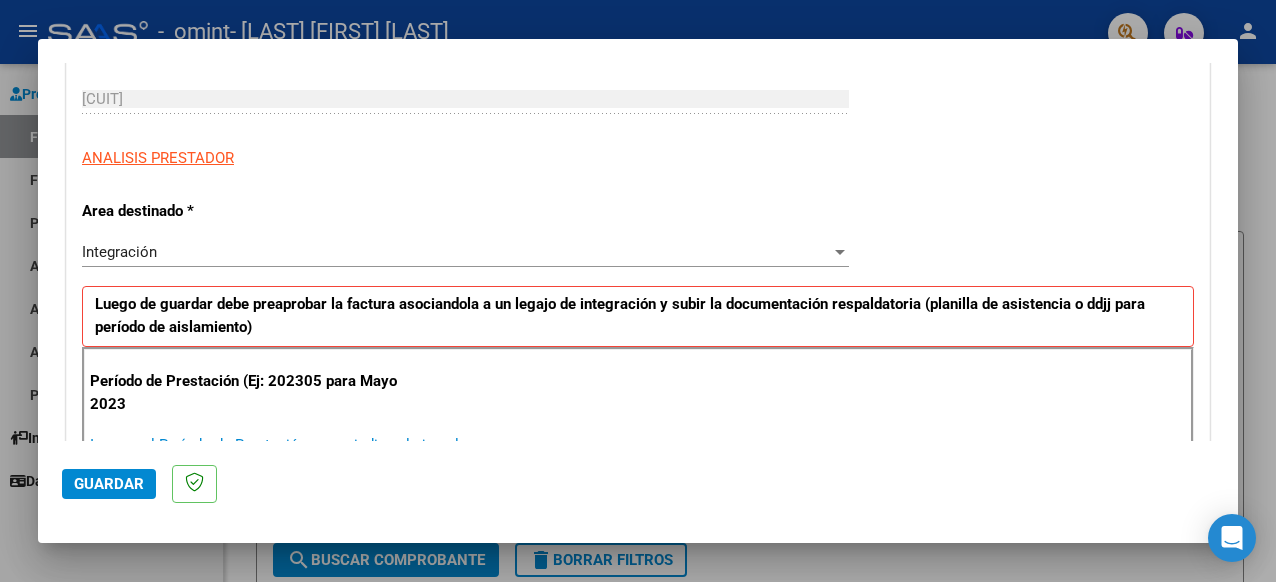 scroll, scrollTop: 308, scrollLeft: 0, axis: vertical 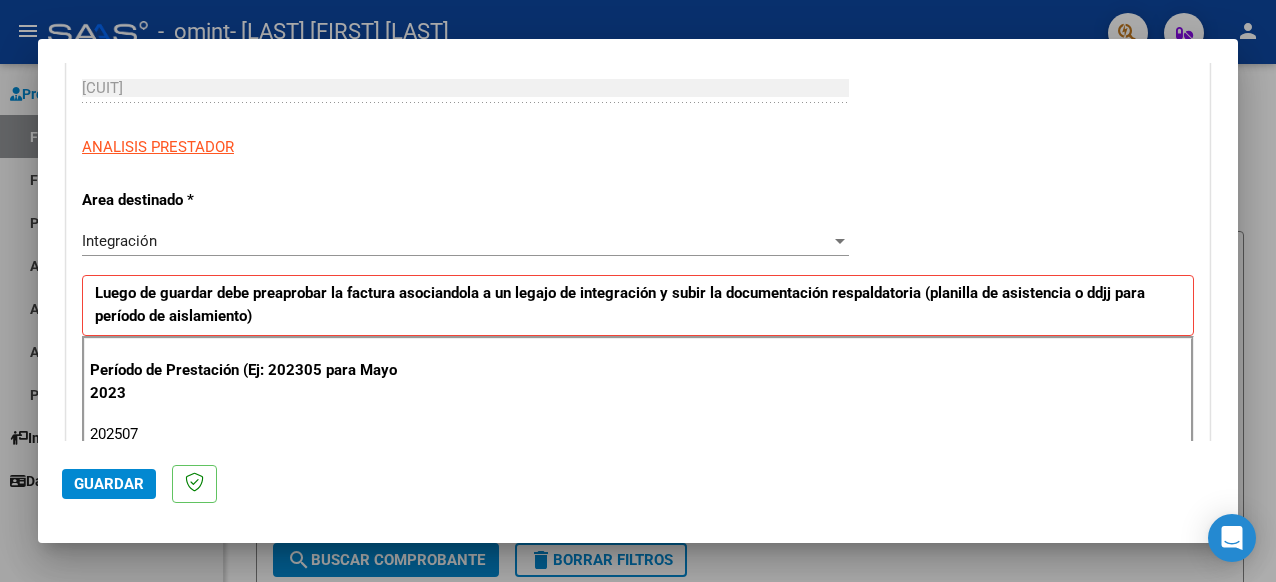 type on "202507" 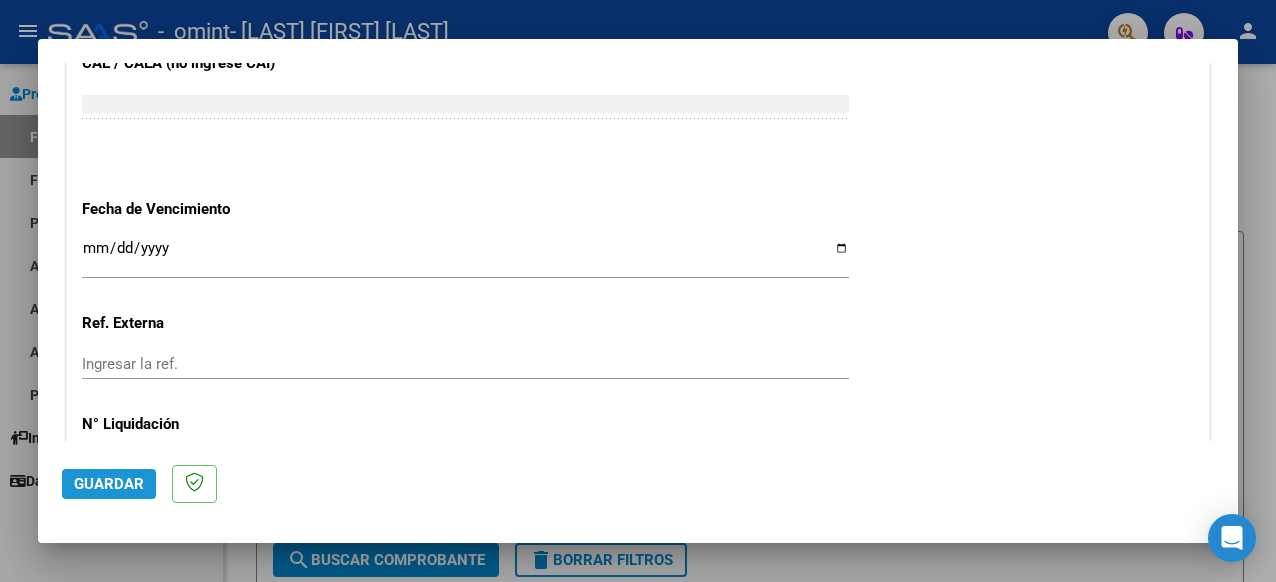 click on "Guardar" 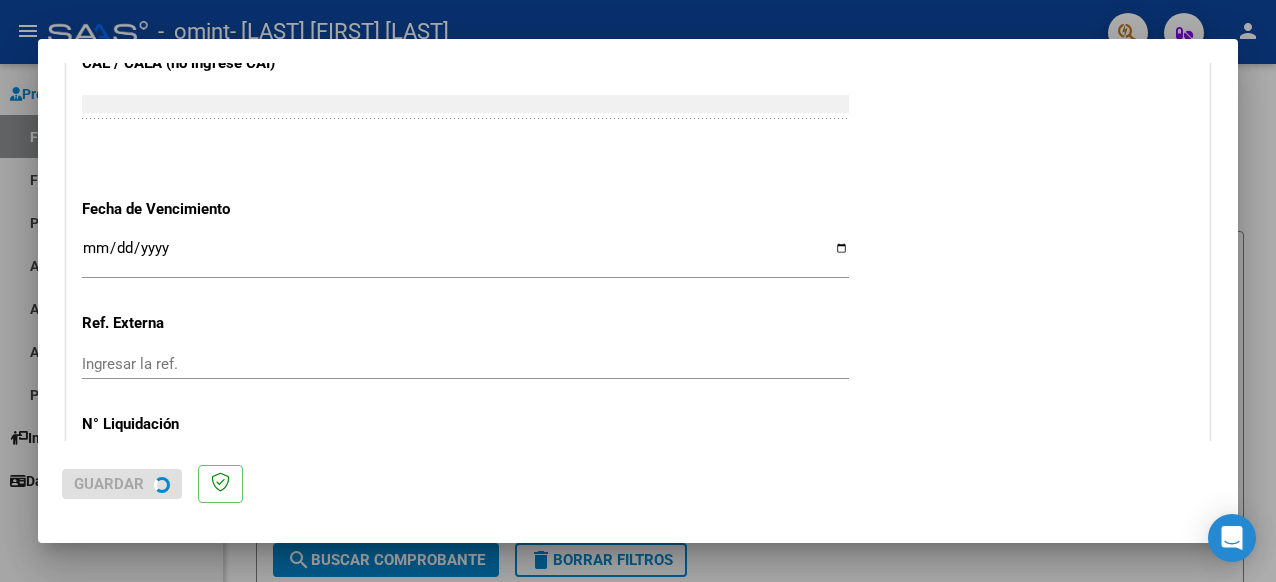 scroll, scrollTop: 0, scrollLeft: 0, axis: both 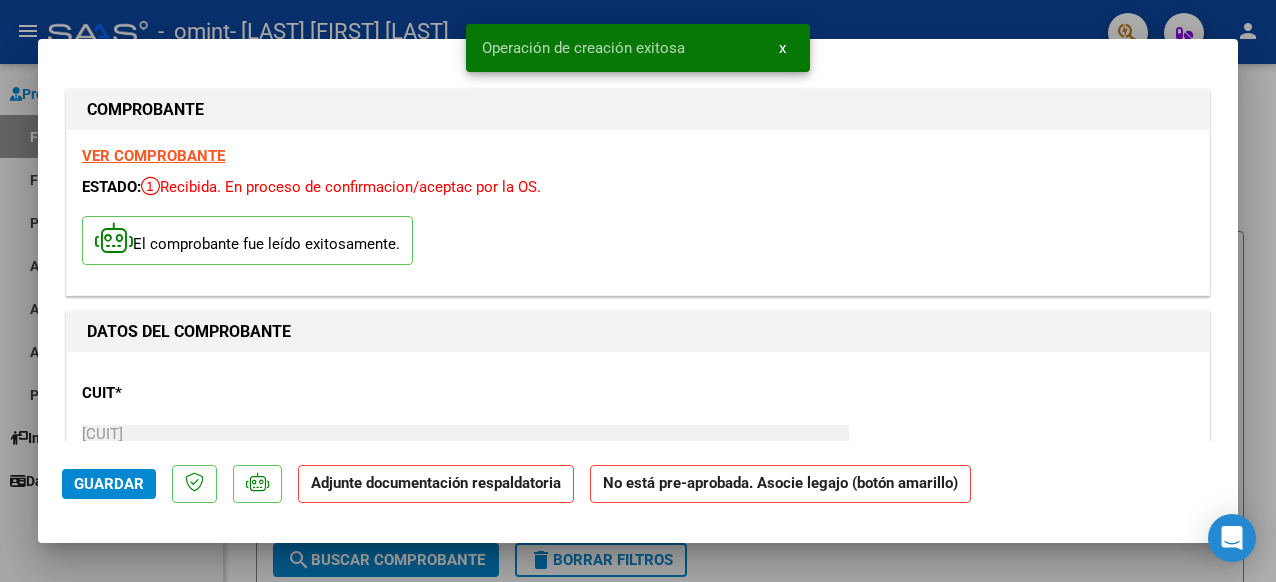 click on "CUIT * [CUIT] Ingresar CUIT ANALISIS PRESTADOR [LAST] [FIRST] [LAST] ARCA Padrón" at bounding box center (638, 455) 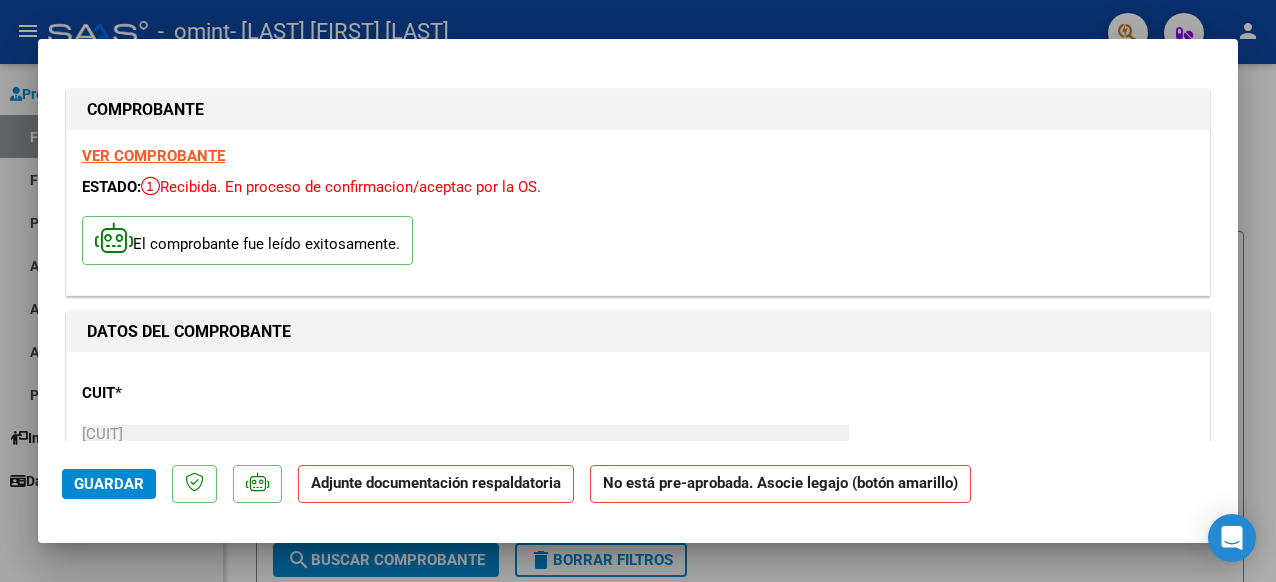 click on "No está pre-aprobada. Asocie legajo (botón amarillo)" 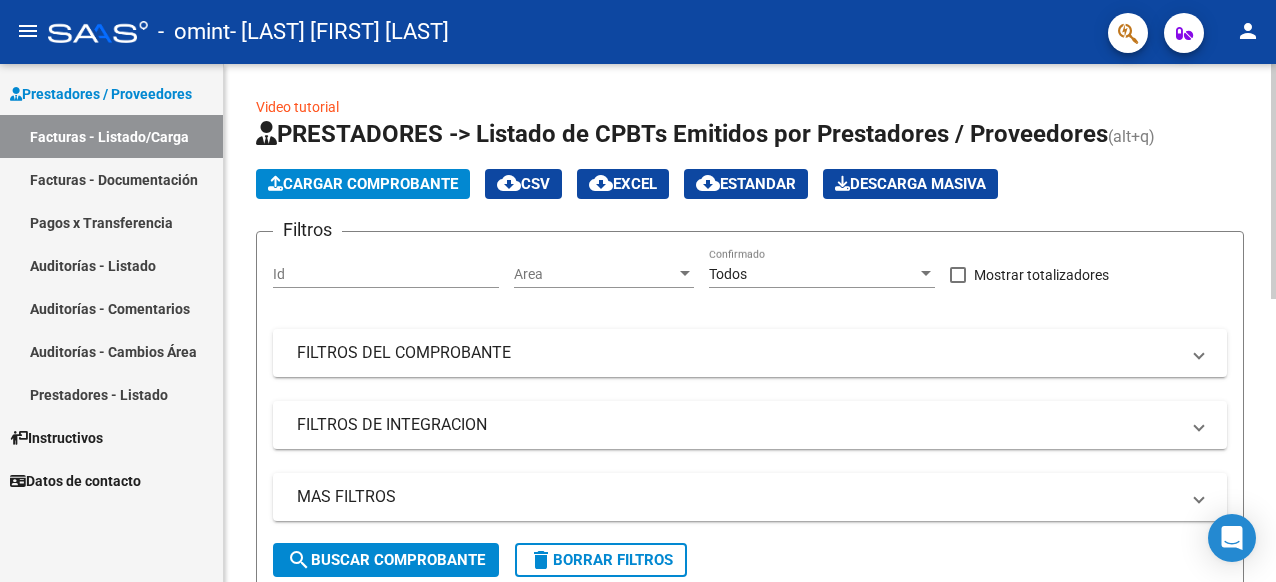 click on "Cargar Comprobante
cloud_download  CSV  cloud_download  EXCEL  cloud_download  Estandar   Descarga Masiva" 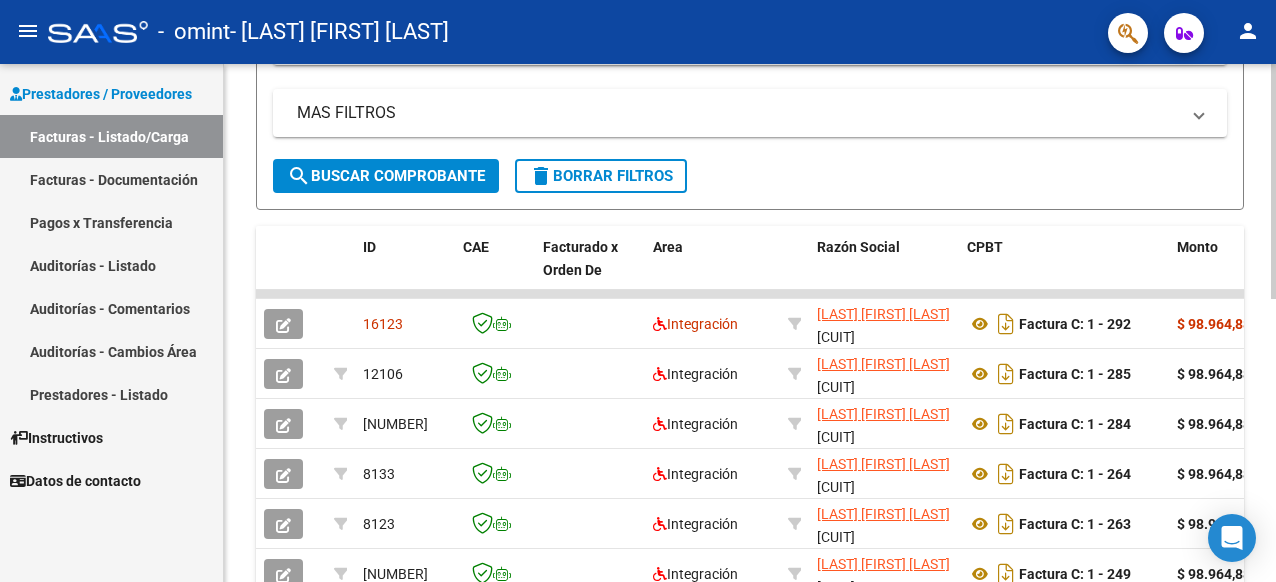 scroll, scrollTop: 383, scrollLeft: 0, axis: vertical 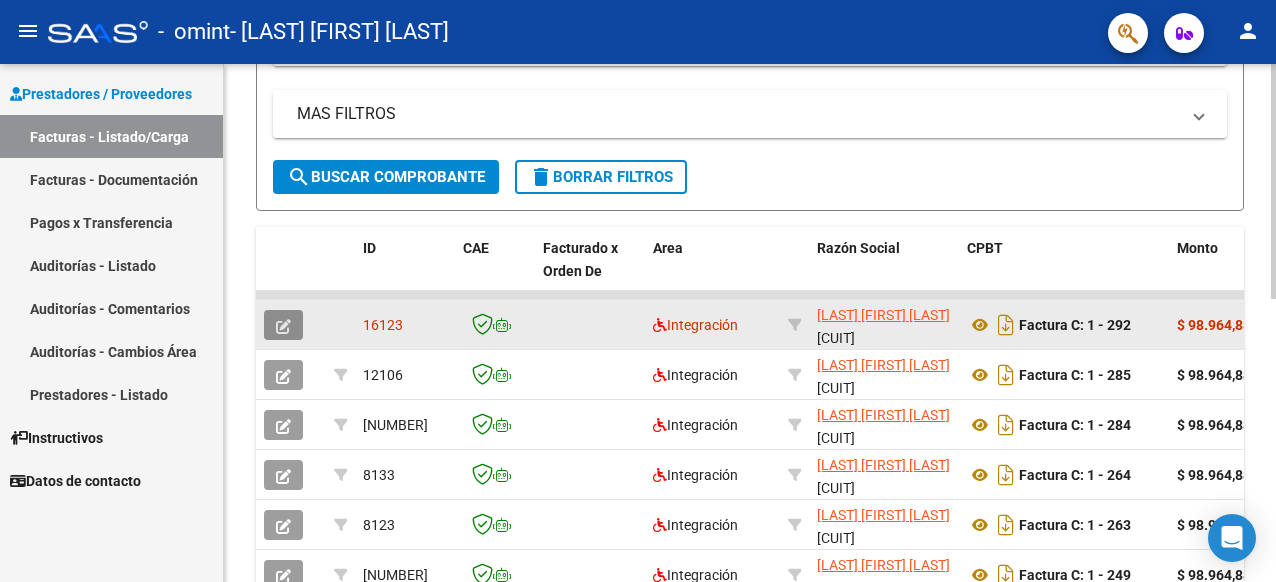 click 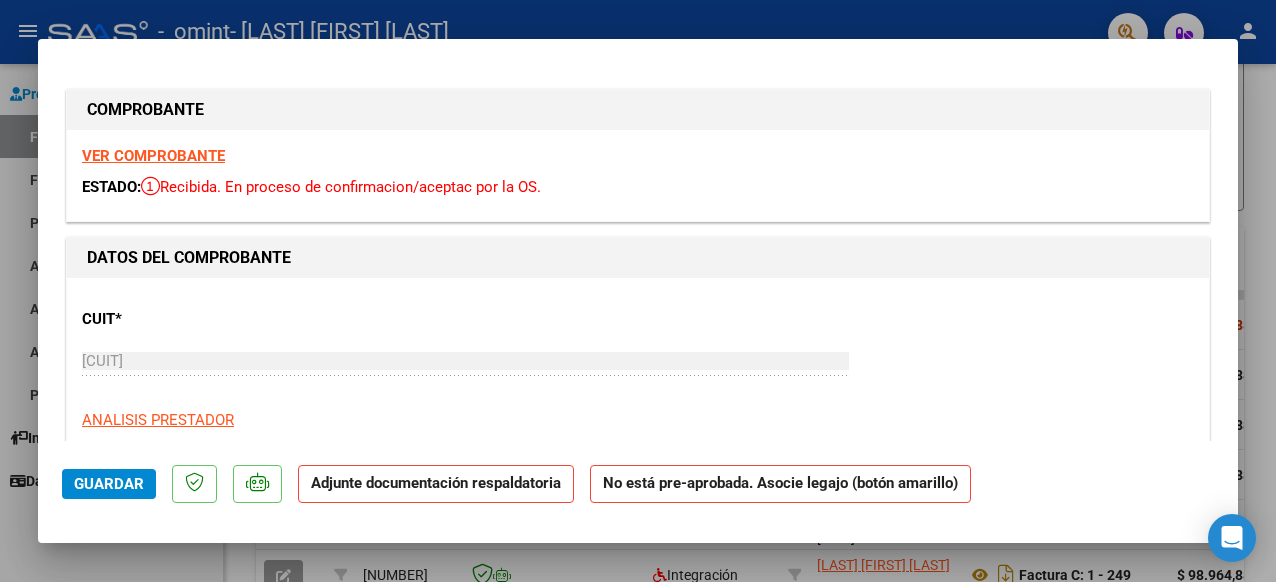 click on "No está pre-aprobada. Asocie legajo (botón amarillo)" 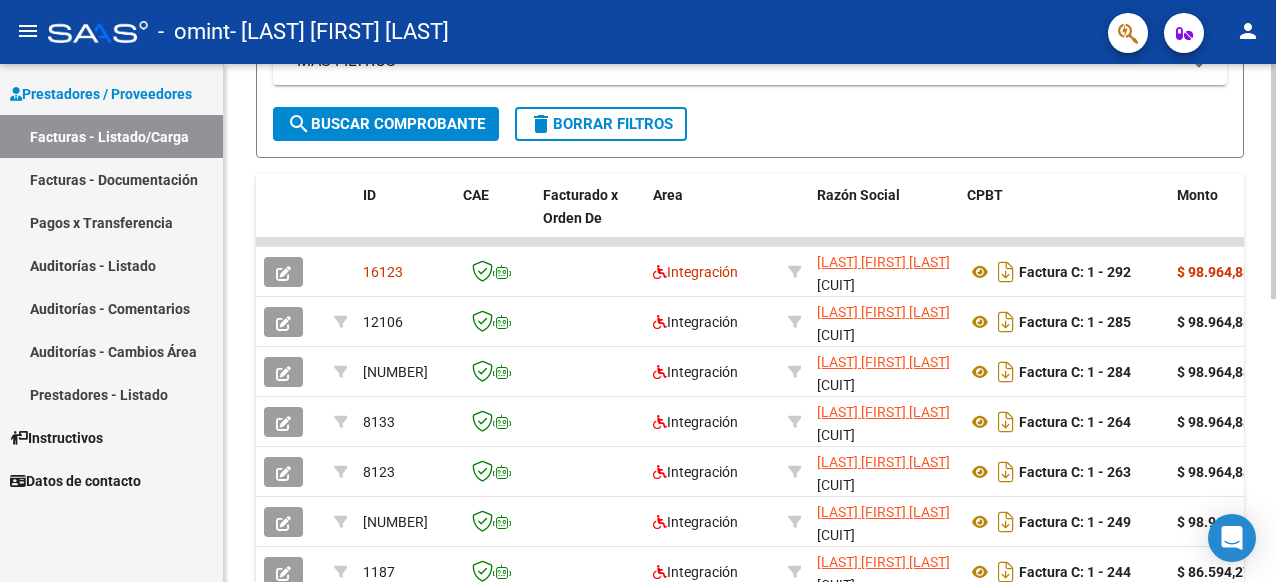 scroll, scrollTop: 435, scrollLeft: 0, axis: vertical 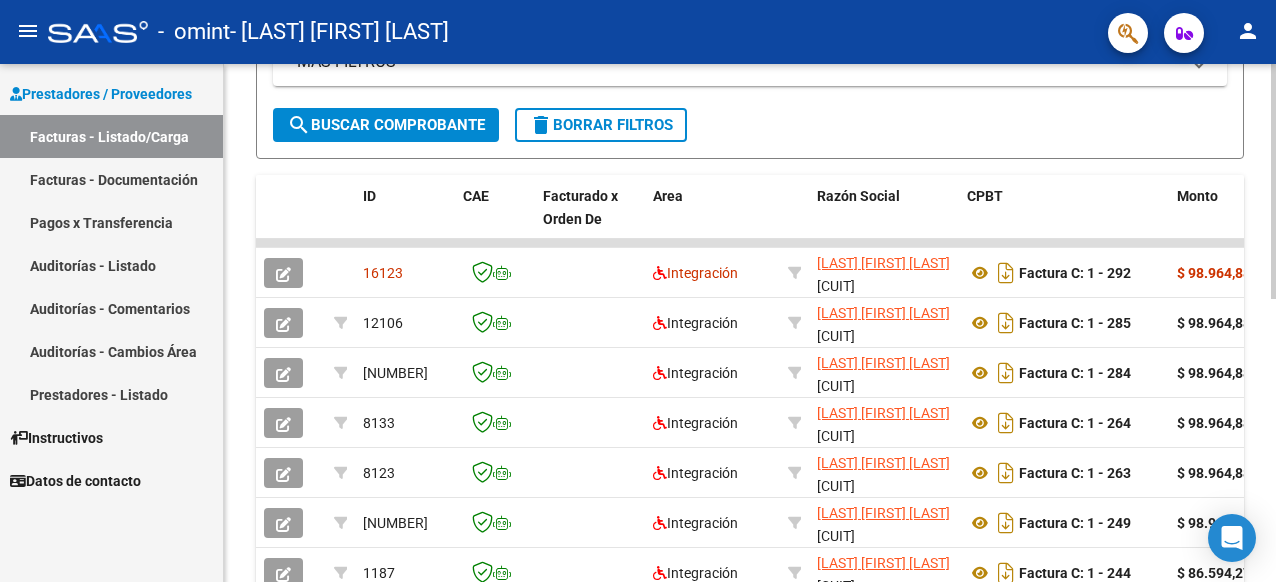 click on "menu - omint - [LAST] [FIRST] [LAST] person Prestadores / Proveedores Facturas - Listado/Carga Facturas - Documentación Pagos x Transferencia Auditorías - Listado Auditorías - Comentarios Auditorías - Cambios Área Prestadores - Listado Instructivos Datos de contacto Video tutorial PRESTADORES -> Listado de CPBTs Emitidos por Prestadores / Proveedores (alt+q) Cargar Comprobante cloud_download CSV cloud_download EXCEL cloud_download Estandar Descarga Masiva Filtros Id Area Area Todos Confirmado Mostrar totalizadores FILTROS DEL COMPROBANTE Comprobante Tipo Comprobante Tipo Start date – End date Fec. Comprobante Desde / Hasta Días Emisión Desde(cant. días) Días Emisión Hasta(cant. días) CUIT / Razón Social Pto. Venta Nro. Comprobante Código SSS CAE Válido CAE Válido Todos Cargado Módulo Hosp. Todos Tiene facturacion Apócrifa Hospital Refes FILTROS DE INTEGRACION Período De Prestación Campos del Archivo de Rendición Devuelto x SSS (dr_envio)" at bounding box center [638, 291] 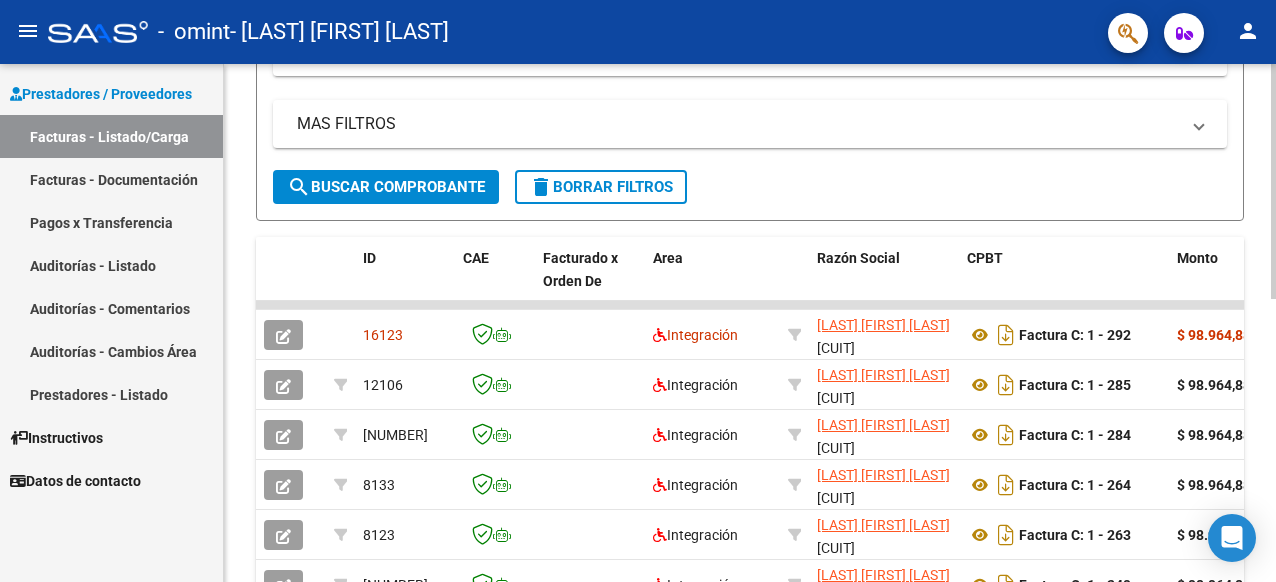 scroll, scrollTop: 343, scrollLeft: 0, axis: vertical 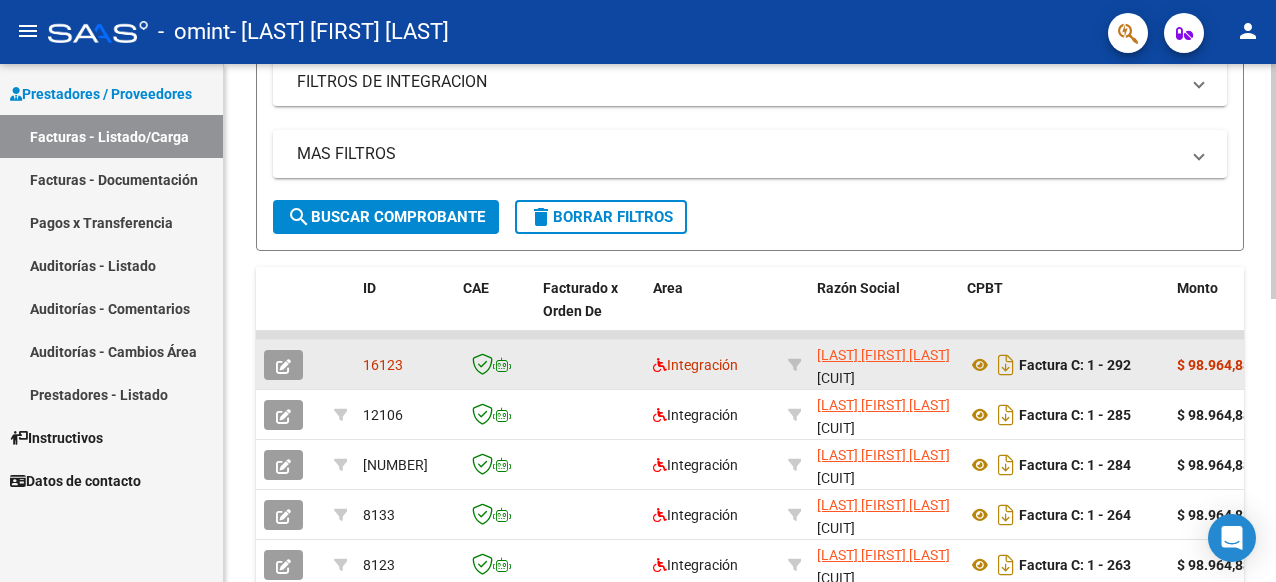 click 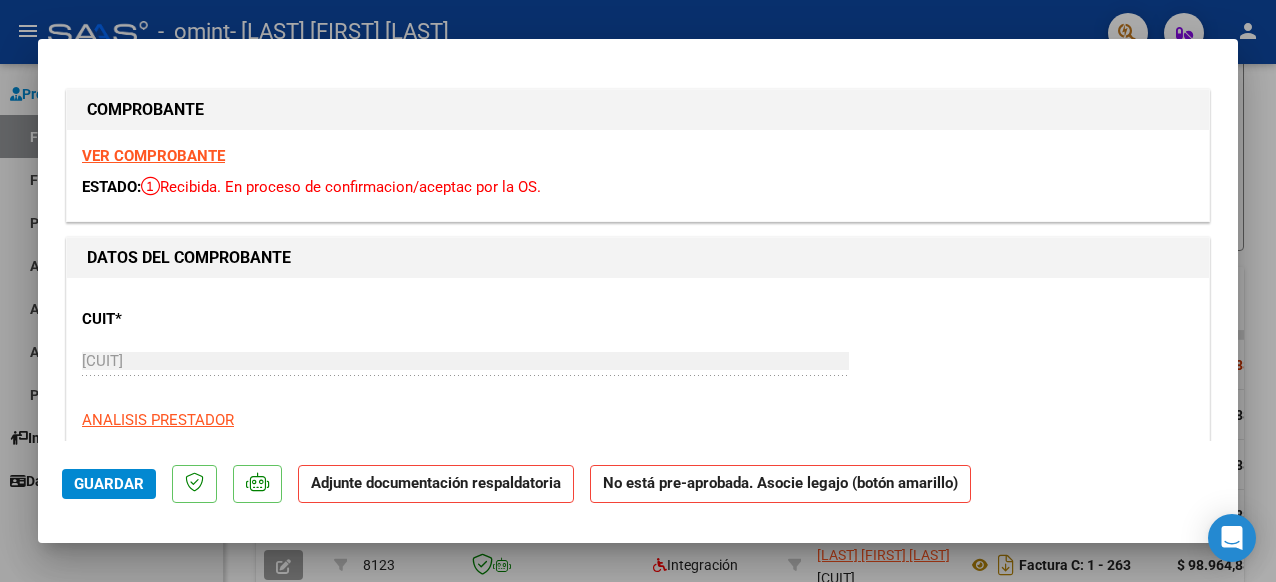 click on "DATOS DEL COMPROBANTE CUIT * [CUIT] Ingresar CUIT ANALISIS PRESTADOR [LAST] [FIRST] [LAST] ARCA Padrón Area destinado * Integración Seleccionar Area Período de Prestación (Ej: 202305 para Mayo 2023 202507 Ingrese el Período de Prestación como indica el ejemplo Comprobante Tipo * Factura C Seleccionar Tipo Punto de Venta * 1 Ingresar el Nro. Número * 292 Ingresar el Nro. Monto * $ 98.964,88 Ingresar el monto Fecha del Cpbt. * 2025-08-01 Ingresar la fecha CAE / CAEA (no ingrese CAI) [CAE] Ingresar el CAE o CAEA (no ingrese CAI) Fecha de Vencimiento Ingresar la fecha Ref. Externa Ingresar la ref. N° Liquidación Ingresar el N° Liquidación" at bounding box center (638, 980) 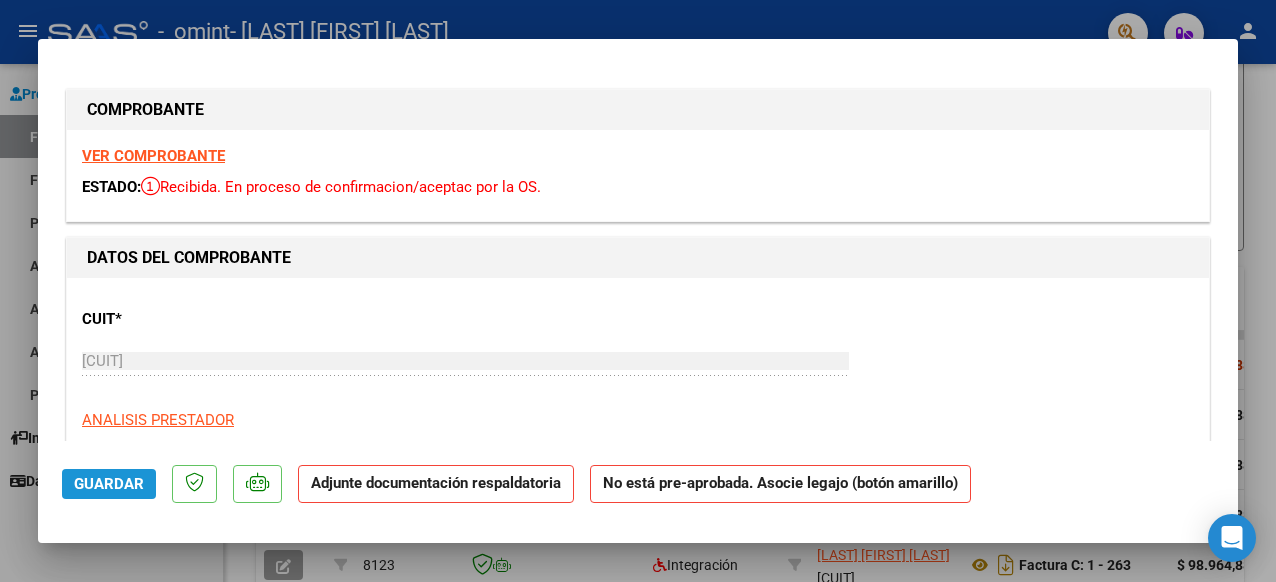 click on "Guardar" 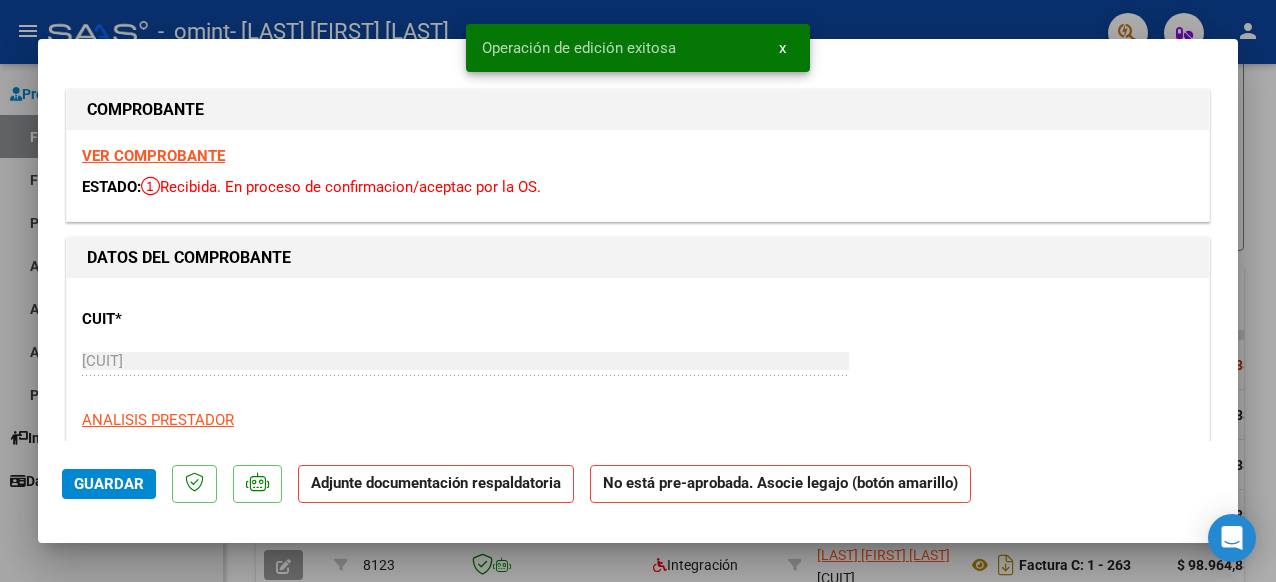 click on "No está pre-aprobada. Asocie legajo (botón amarillo)" 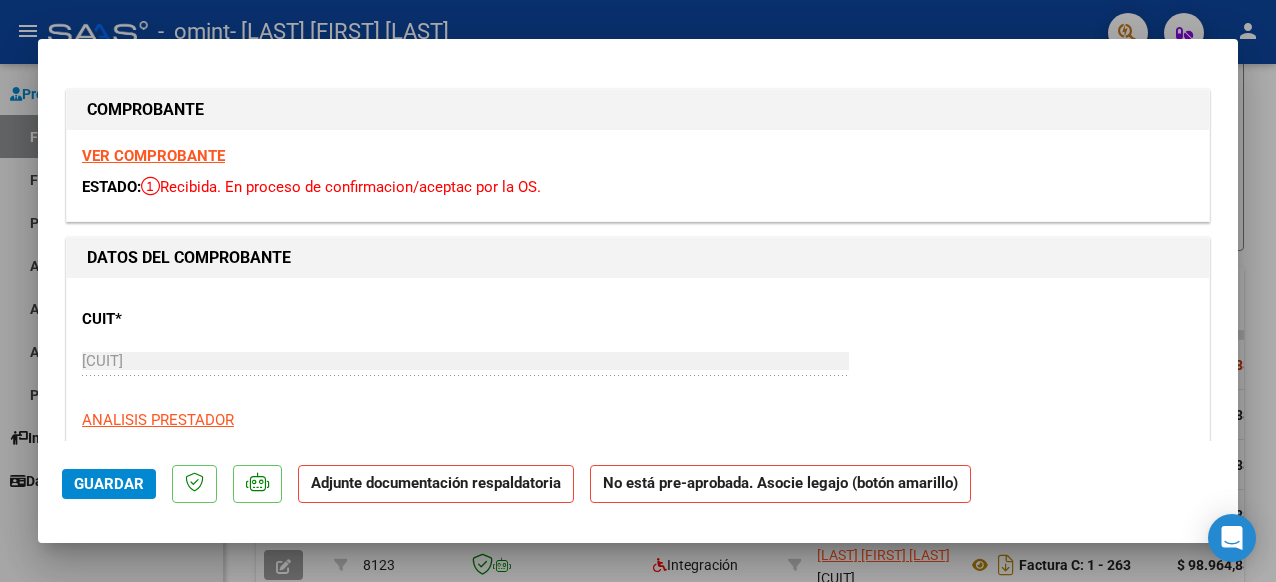 click at bounding box center [638, 291] 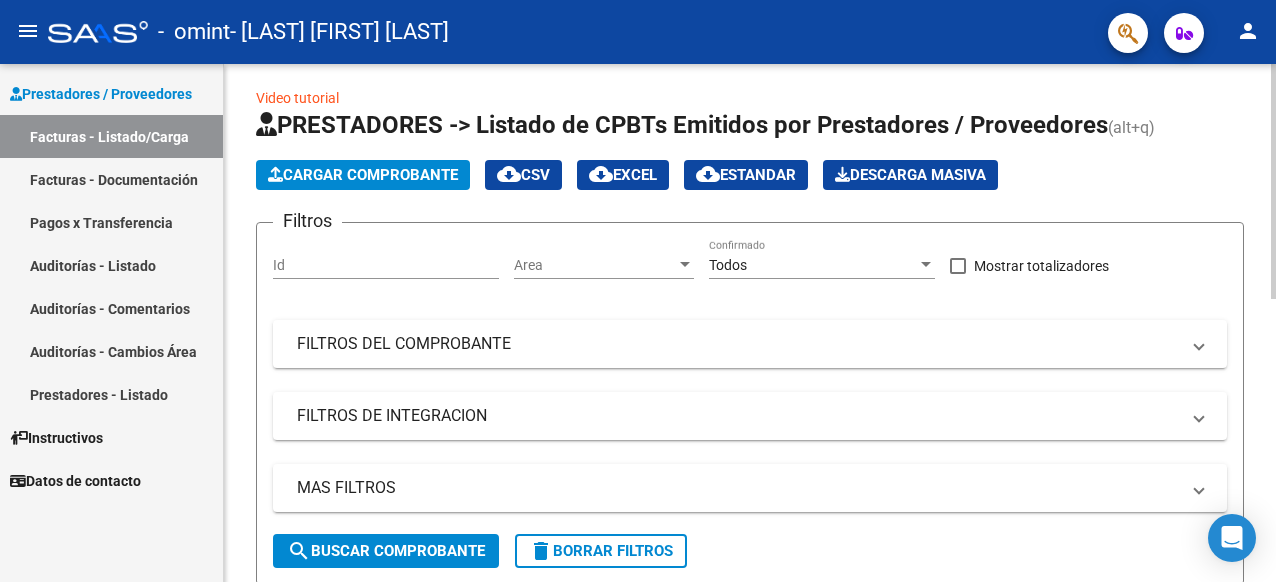 scroll, scrollTop: 0, scrollLeft: 0, axis: both 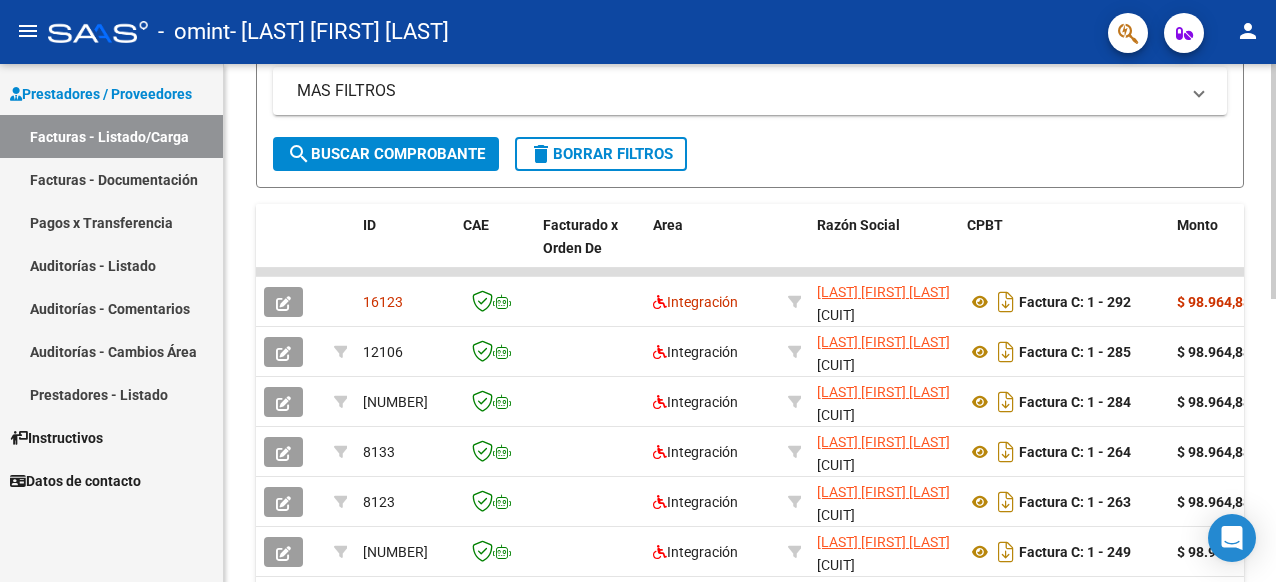 click on "Video tutorial   PRESTADORES -> Listado de CPBTs Emitidos por Prestadores / Proveedores (alt+q)   Cargar Comprobante
cloud_download  CSV  cloud_download  EXCEL  cloud_download  Estandar   Descarga Masiva
Filtros Id Area Area Todos Confirmado   Mostrar totalizadores   FILTROS DEL COMPROBANTE  Comprobante Tipo Comprobante Tipo Start date – End date Fec. Comprobante Desde / Hasta Días Emisión Desde(cant. días) Días Emisión Hasta(cant. días) CUIT / Razón Social Pto. Venta Nro. Comprobante Código SSS CAE Válido CAE Válido Todos Cargado Módulo Hosp. Todos Tiene facturacion Apócrifa Hospital Refes  FILTROS DE INTEGRACION  Período De Prestación Campos del Archivo de Rendición Devuelto x SSS (dr_envio) Todos Rendido x SSS (dr_envio) Tipo de Registro Tipo de Registro Período Presentación Período Presentación Campos del Legajo Asociado (preaprobación) Afiliado Legajo (cuil/nombre) Todos Solo facturas preaprobadas  MAS FILTROS  Todos Con Doc. Respaldatoria Todos Con Trazabilidad Todos – – 4" 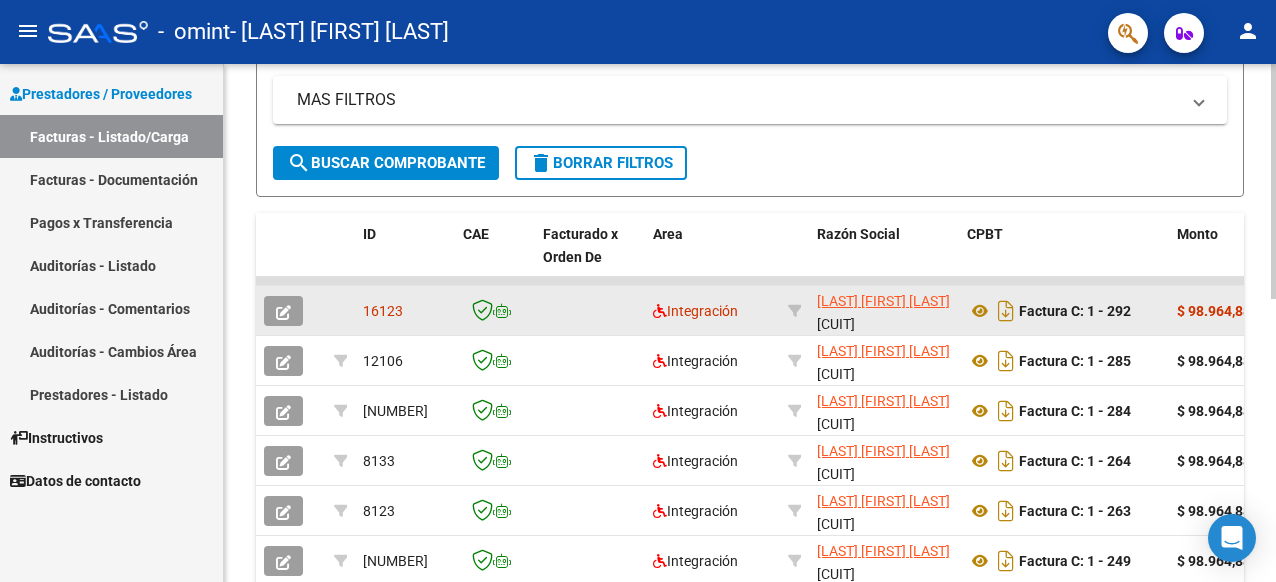 click 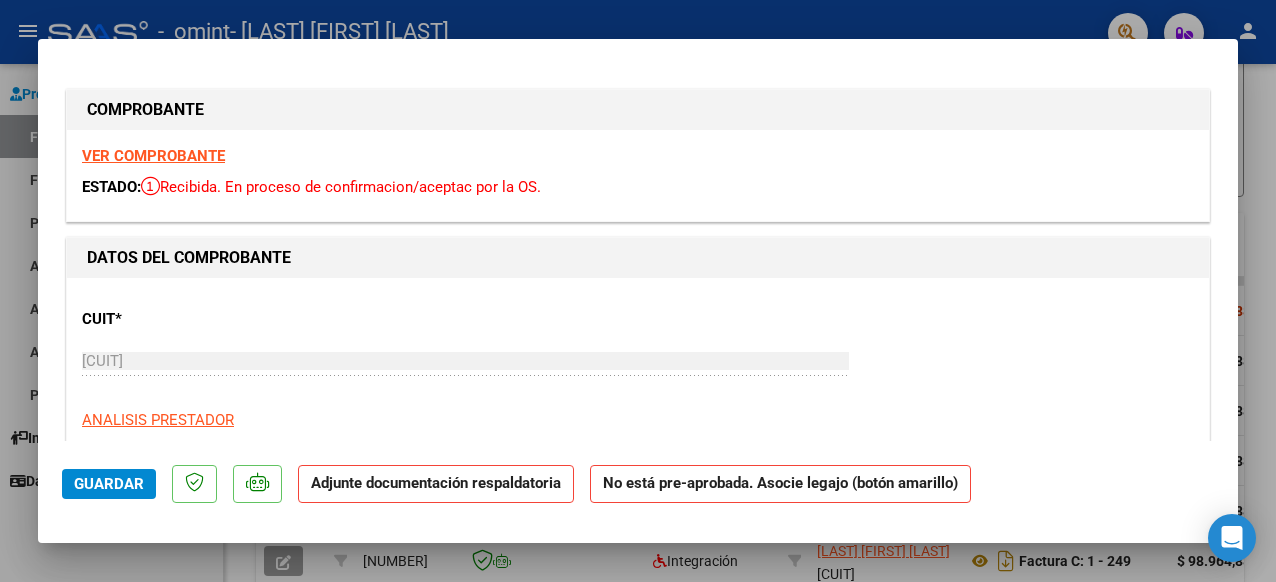 click on "No está pre-aprobada. Asocie legajo (botón amarillo)" 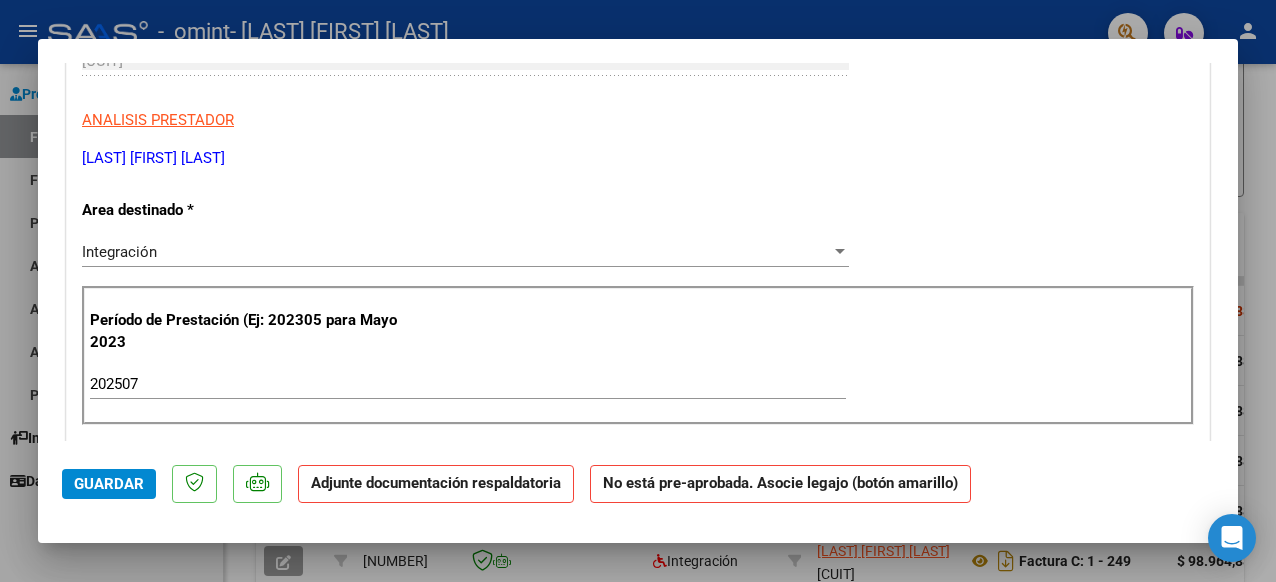 scroll, scrollTop: 1208, scrollLeft: 0, axis: vertical 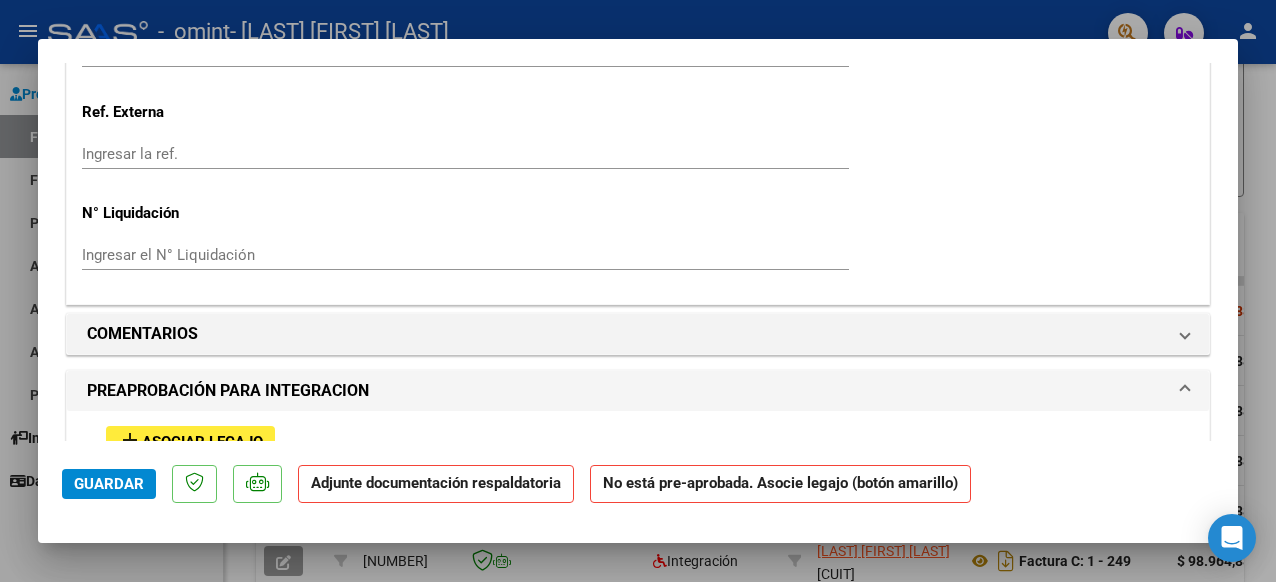 type 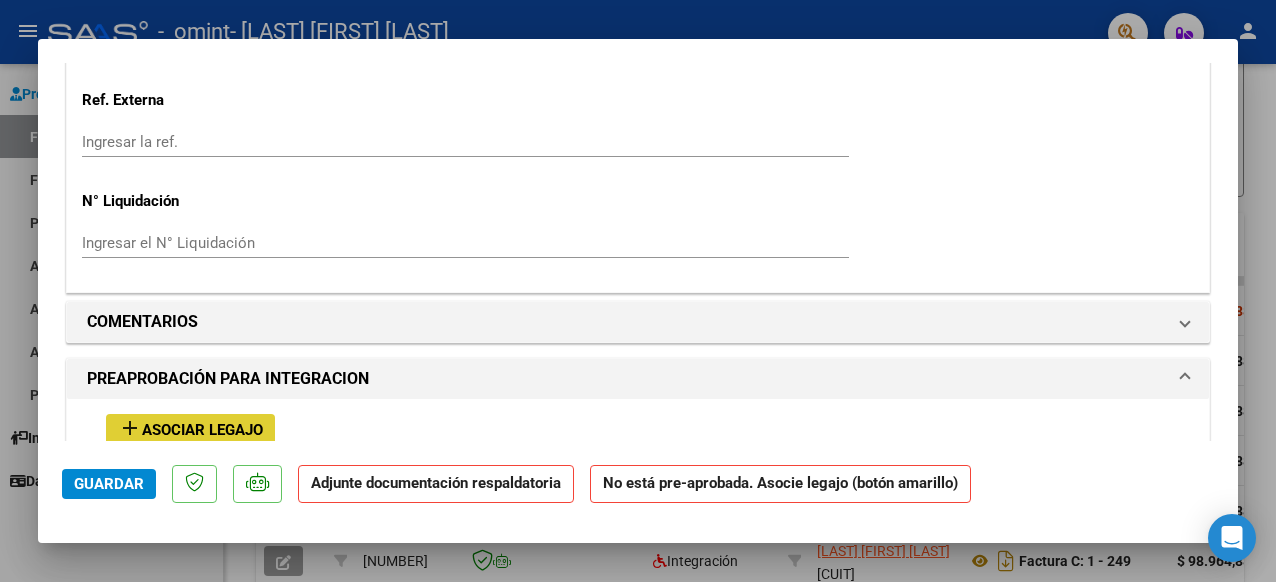 scroll, scrollTop: 1688, scrollLeft: 0, axis: vertical 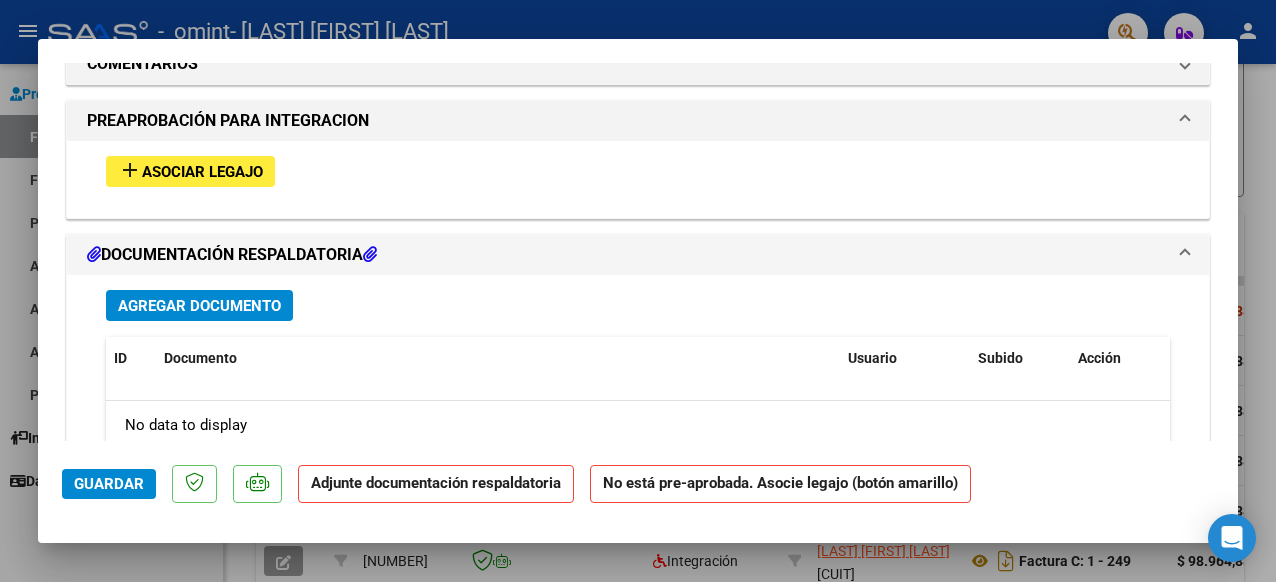 type 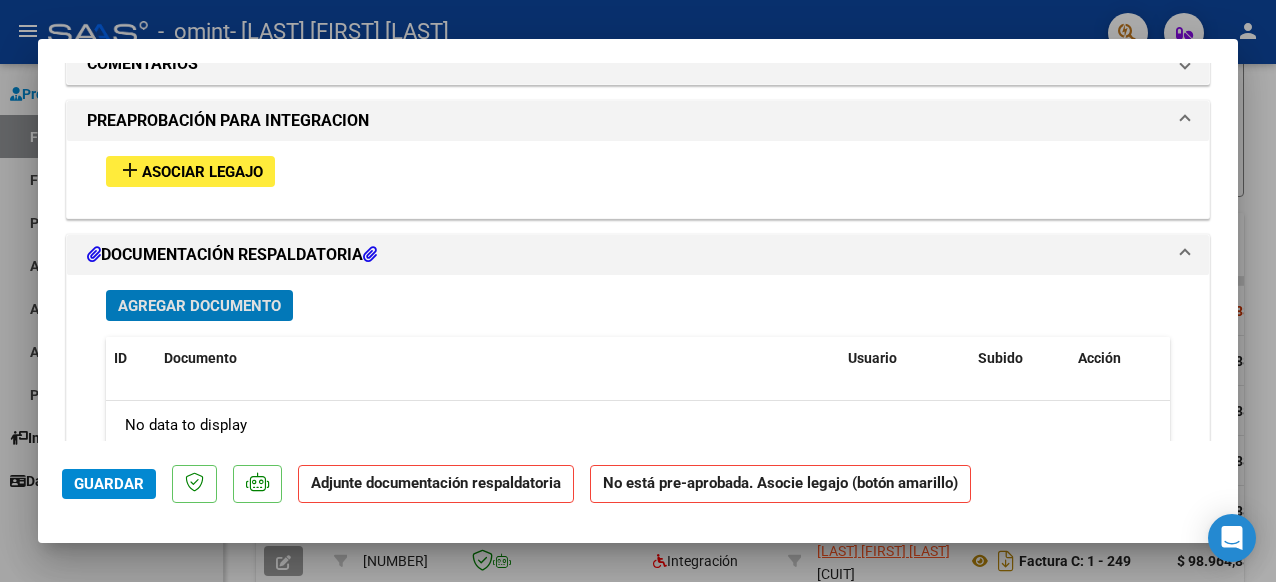 click on "Asociar Legajo" at bounding box center (202, 172) 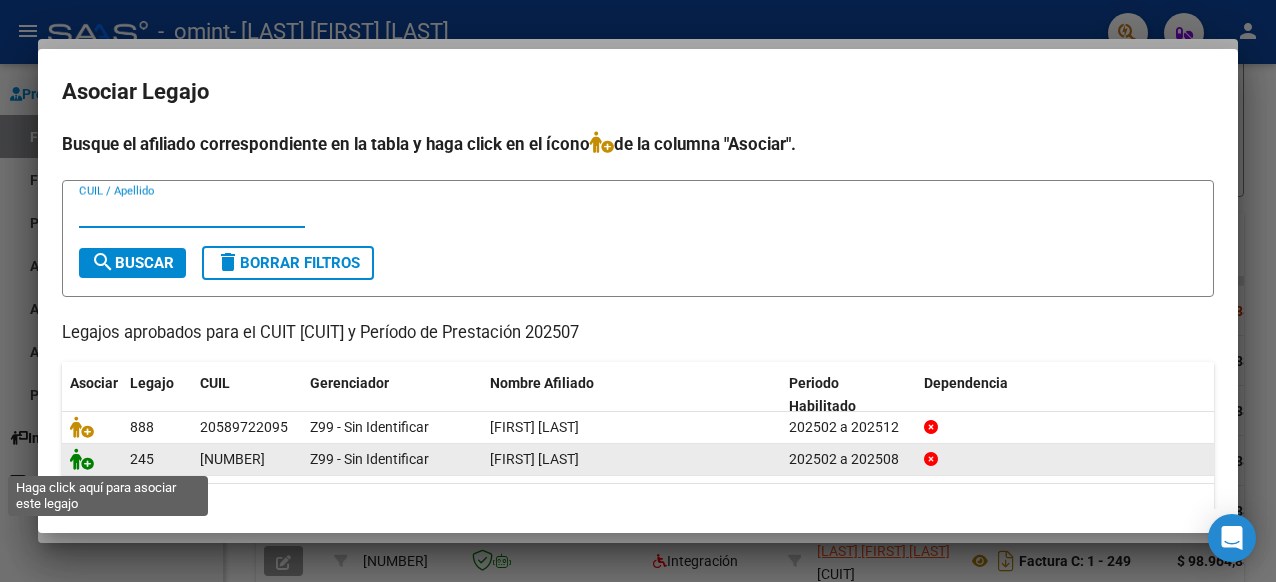click 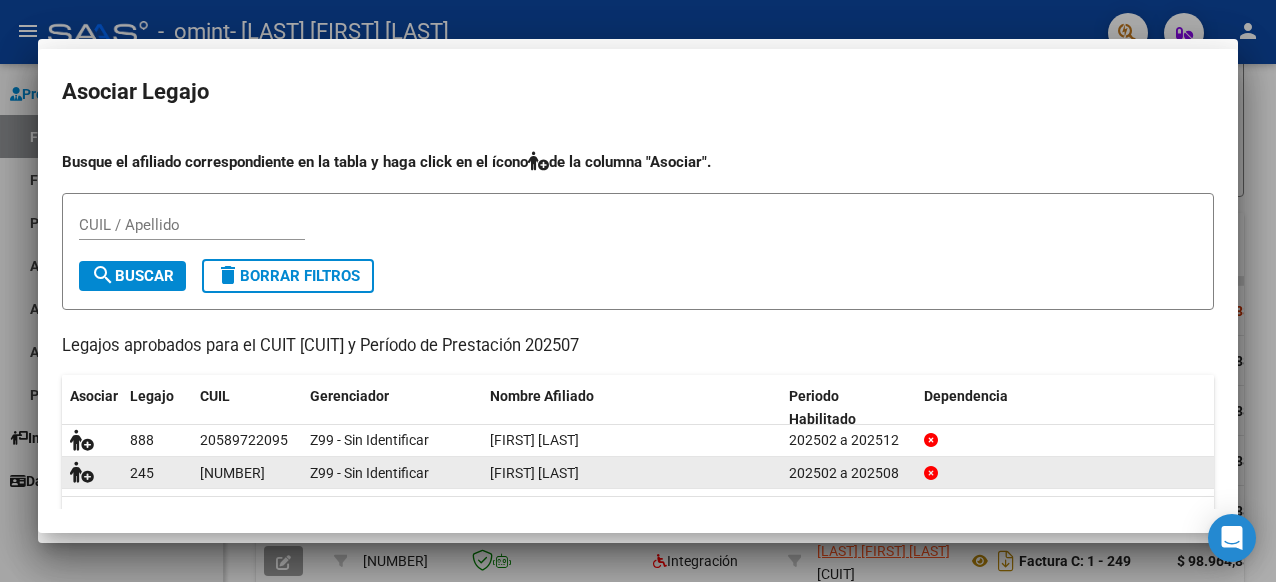 scroll, scrollTop: 1740, scrollLeft: 0, axis: vertical 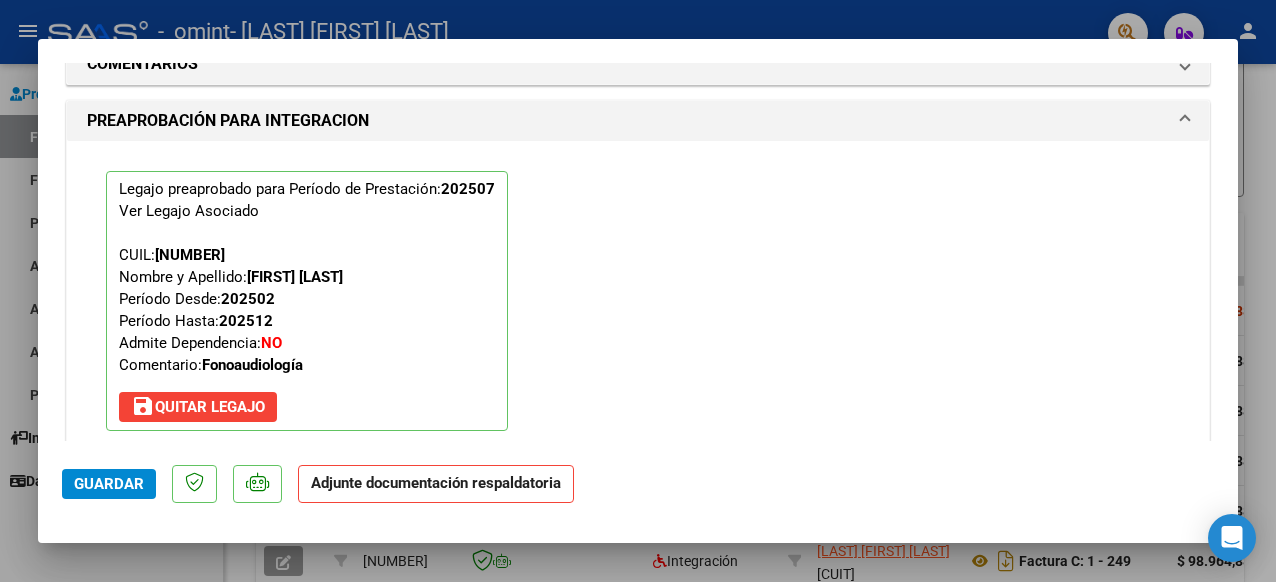 click on "Adjunte documentación respaldatoria" 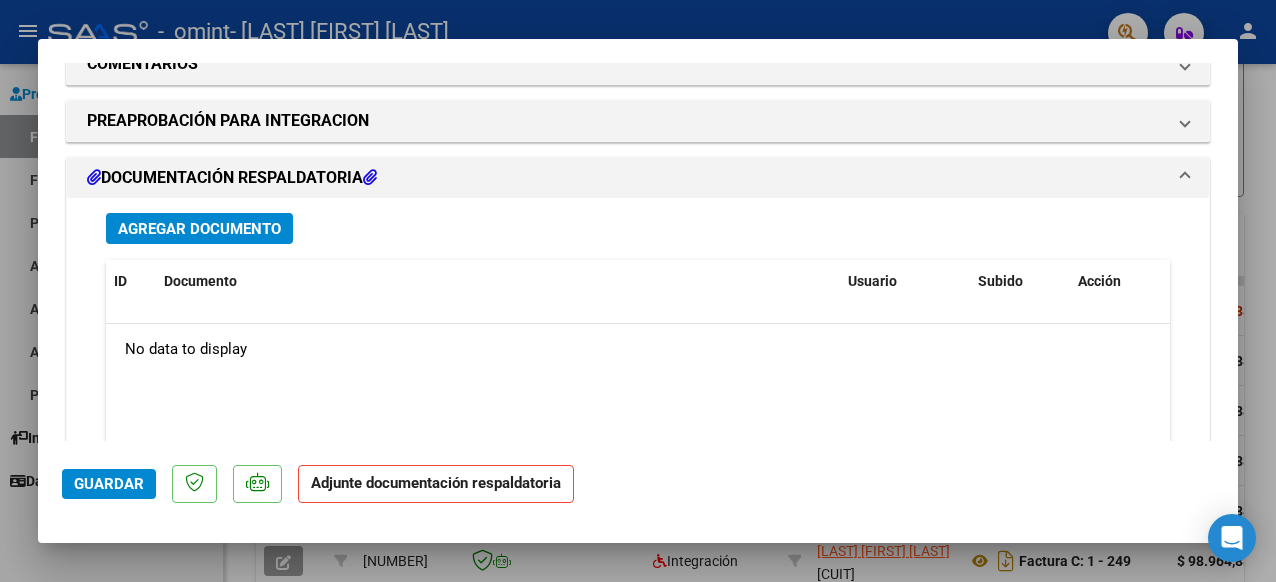 click on "Agregar Documento" at bounding box center (199, 229) 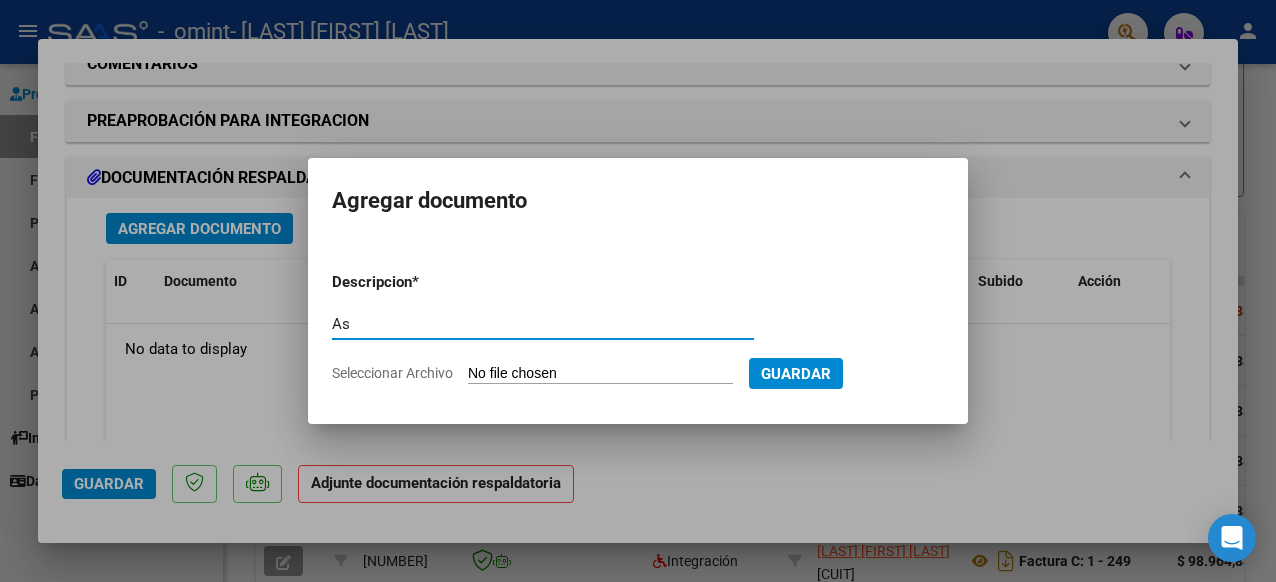 type on "A" 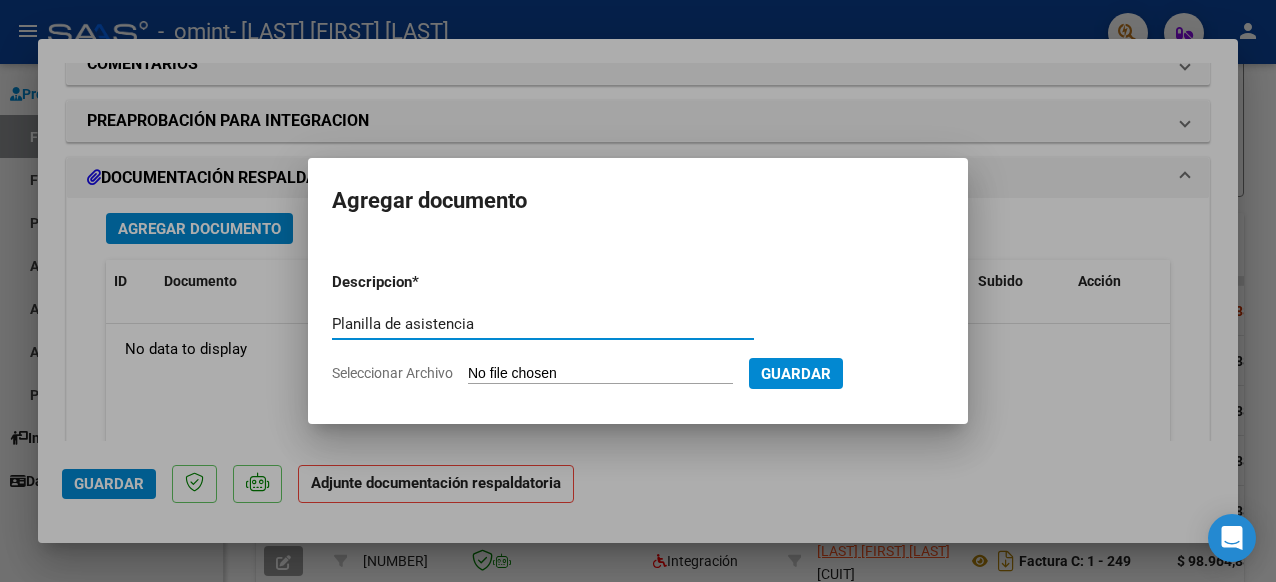 type on "Planilla de asistencia" 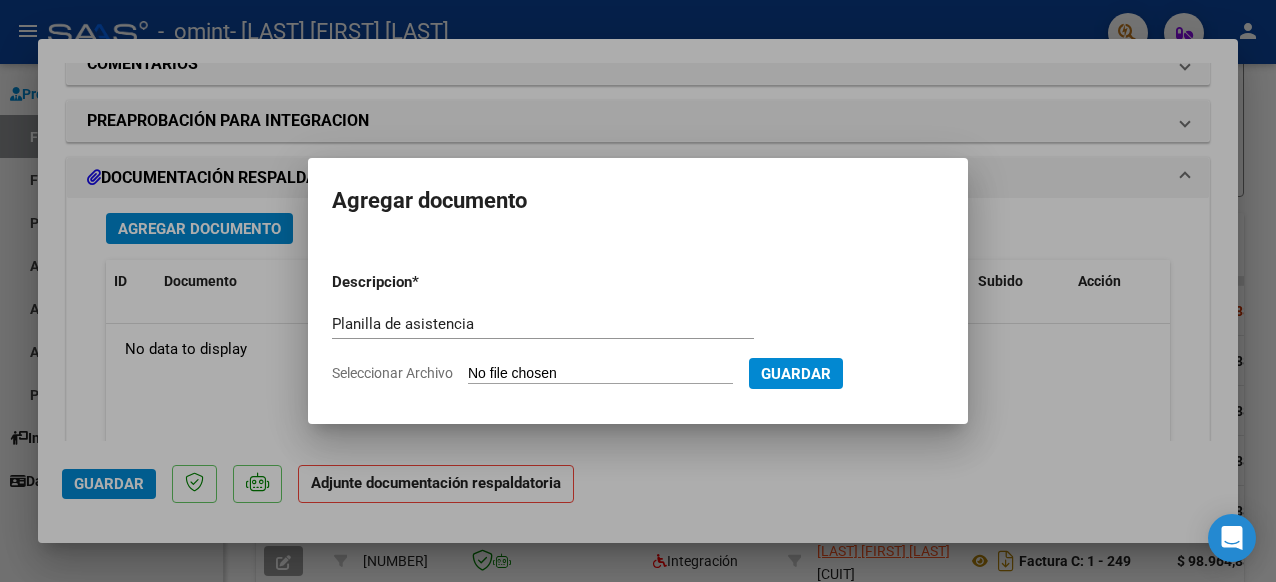 type on "C:\fakepath\Asistencia Fonoaudiología- Julio 2025- [FIRST] [LAST].pdf" 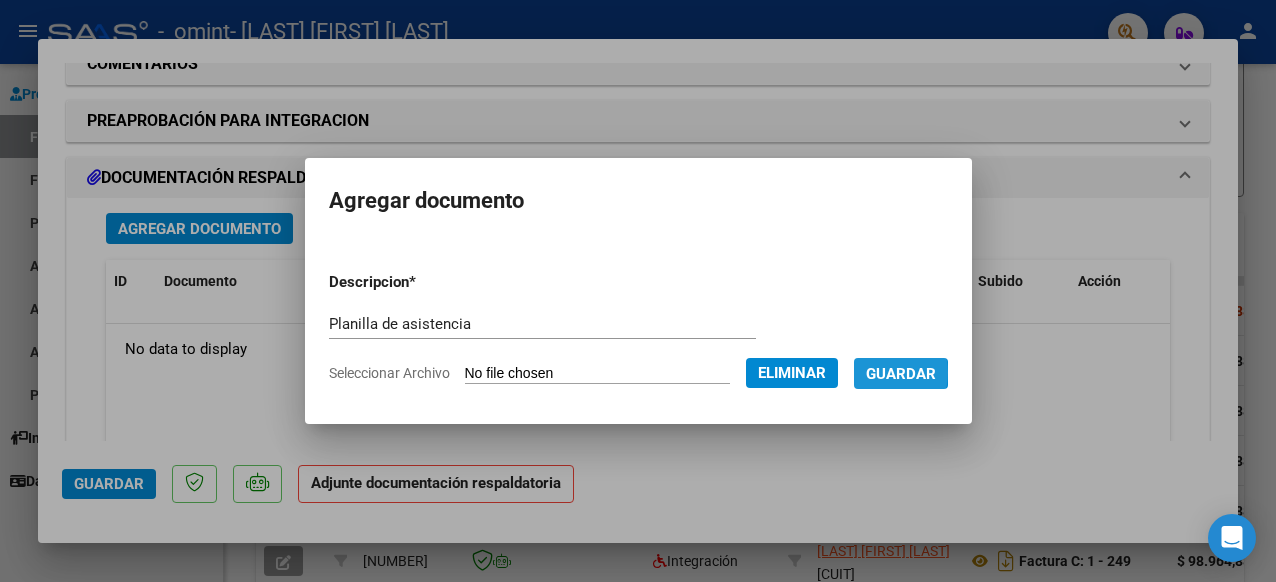 click on "Guardar" at bounding box center [901, 374] 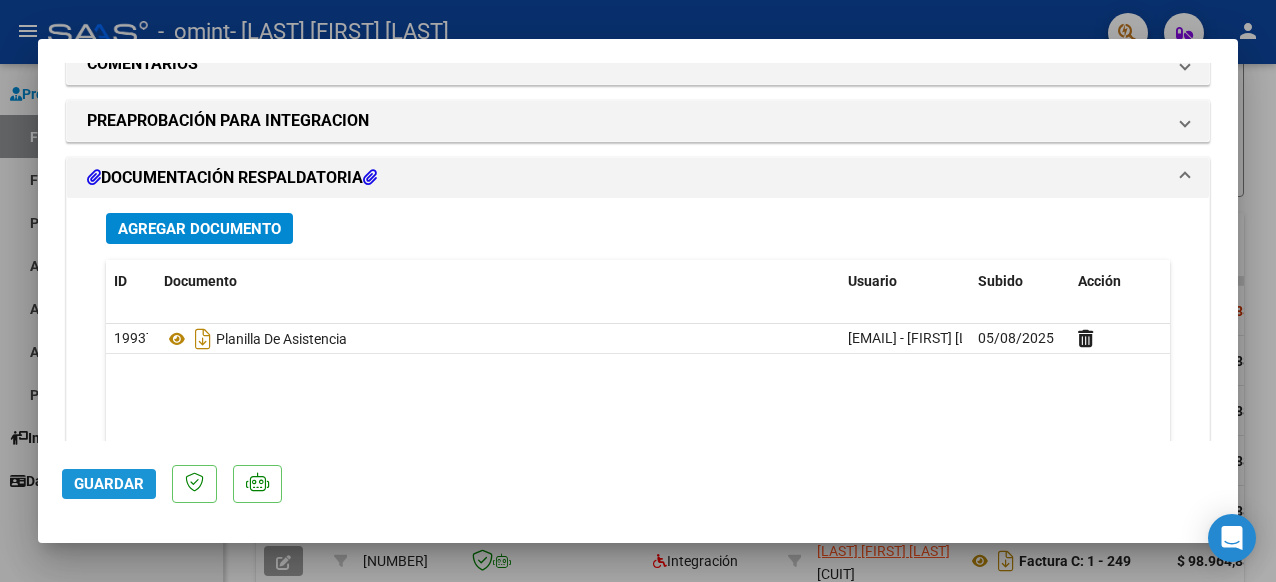 click on "Guardar" 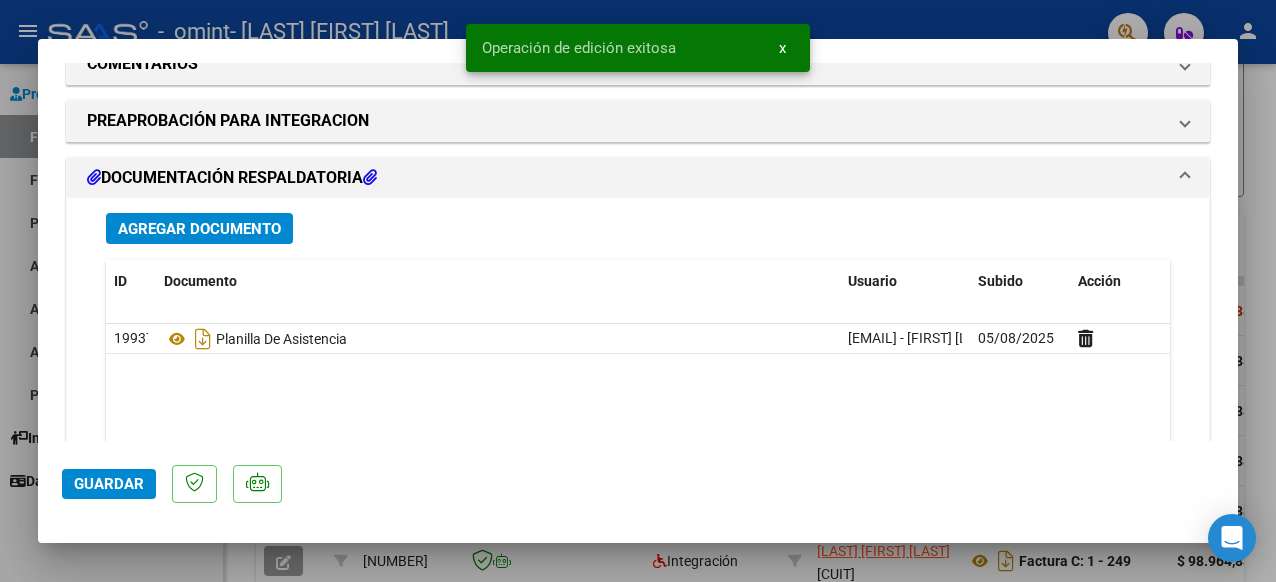 click at bounding box center [1185, 178] 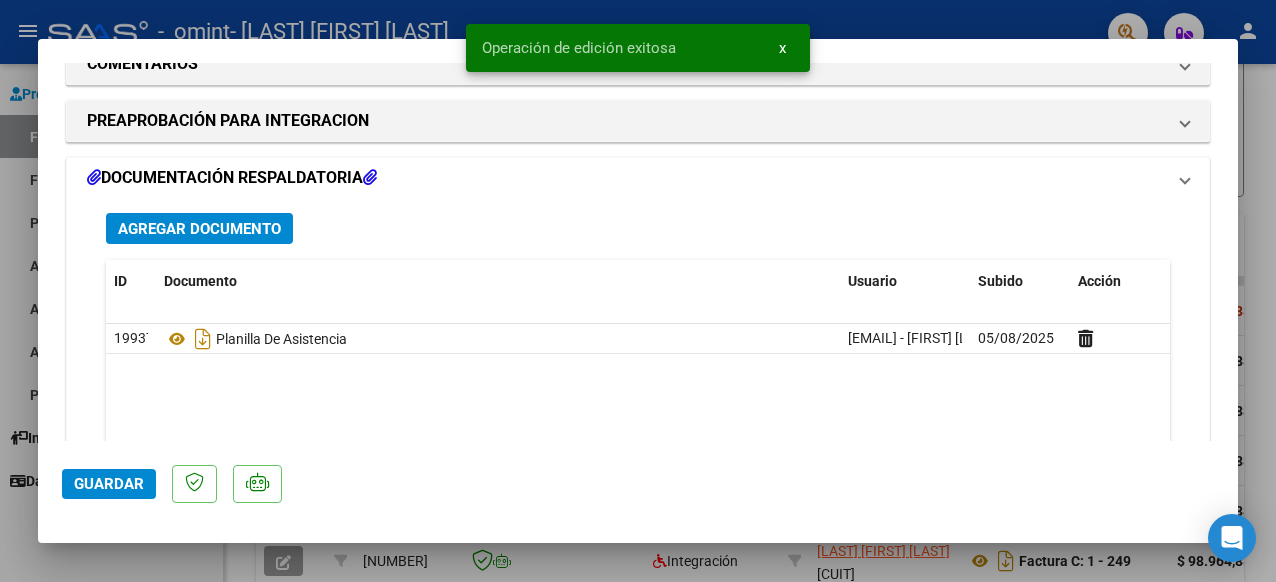 scroll, scrollTop: 1510, scrollLeft: 0, axis: vertical 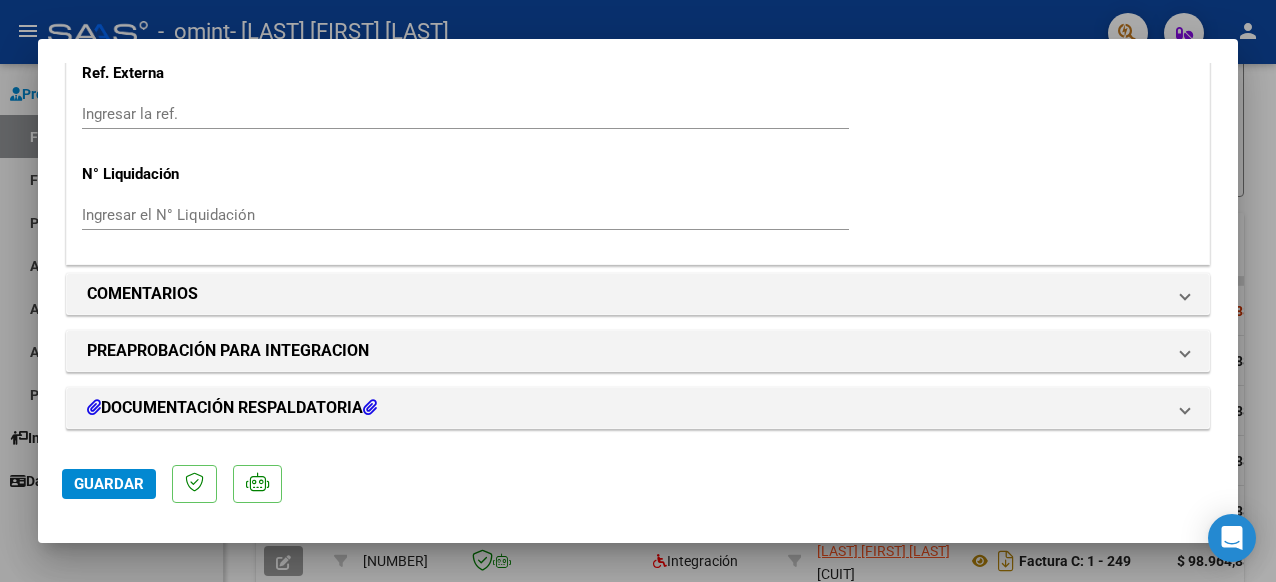 click on "COMPROBANTE VER COMPROBANTE ESTADO: Recibida. En proceso de confirmacion/aceptac por la OS. DATOS DEL COMPROBANTE CUIT * [CUIT] Ingresar CUIT ANALISIS PRESTADOR [LAST] [FIRST] [LAST] ARCA Padrón Area destinado * Integración Seleccionar Area Período de Prestación (Ej: 202305 para Mayo 2023 202507 Ingrese el Período de Prestación como indica el ejemplo Una vez que se asoció a un legajo aprobado no se puede cambiar el período de prestación. Comprobante Tipo * Factura C Seleccionar Tipo Punto de Venta * 1 Ingresar el Nro. Número * 292 Ingresar el Nro. Monto * $ 98.964,88 Ingresar el monto Fecha del Cpbt. * 2025-08-01 Ingresar la fecha CAE / CAEA (no ingrese CAI) [CAE] Ingresar el CAE o CAEA (no ingrese CAI) Fecha de Vencimiento Ingresar la fecha Ref. Externa Ingresar la ref. N° Liquidación Ingresar el N° Liquidación COMENTARIOS Comentarios del Prestador / Gerenciador: PREAPROBACIÓN PARA INTEGRACION 202507 CUIL: 202502 NO" at bounding box center [638, 252] 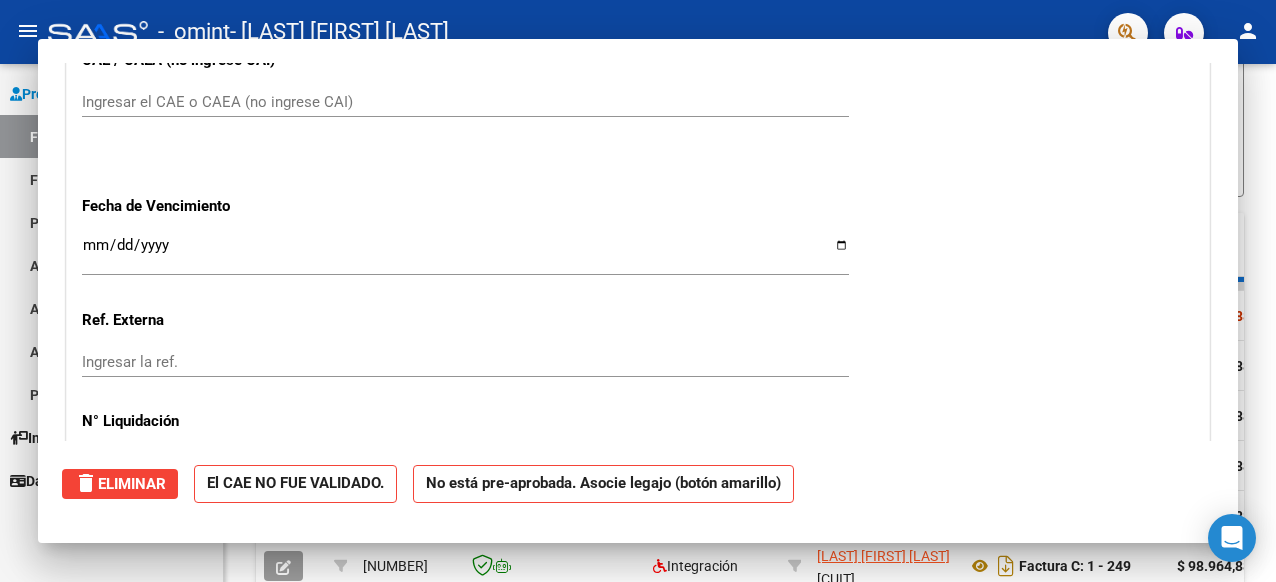 scroll, scrollTop: 0, scrollLeft: 0, axis: both 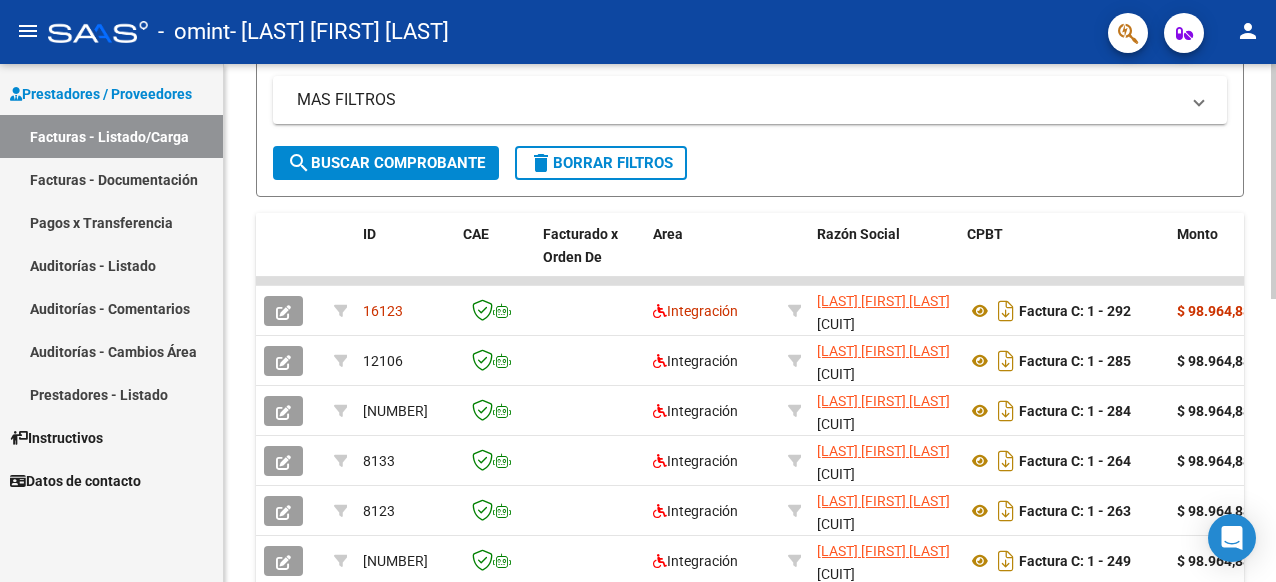 drag, startPoint x: 996, startPoint y: 283, endPoint x: 1189, endPoint y: 276, distance: 193.1269 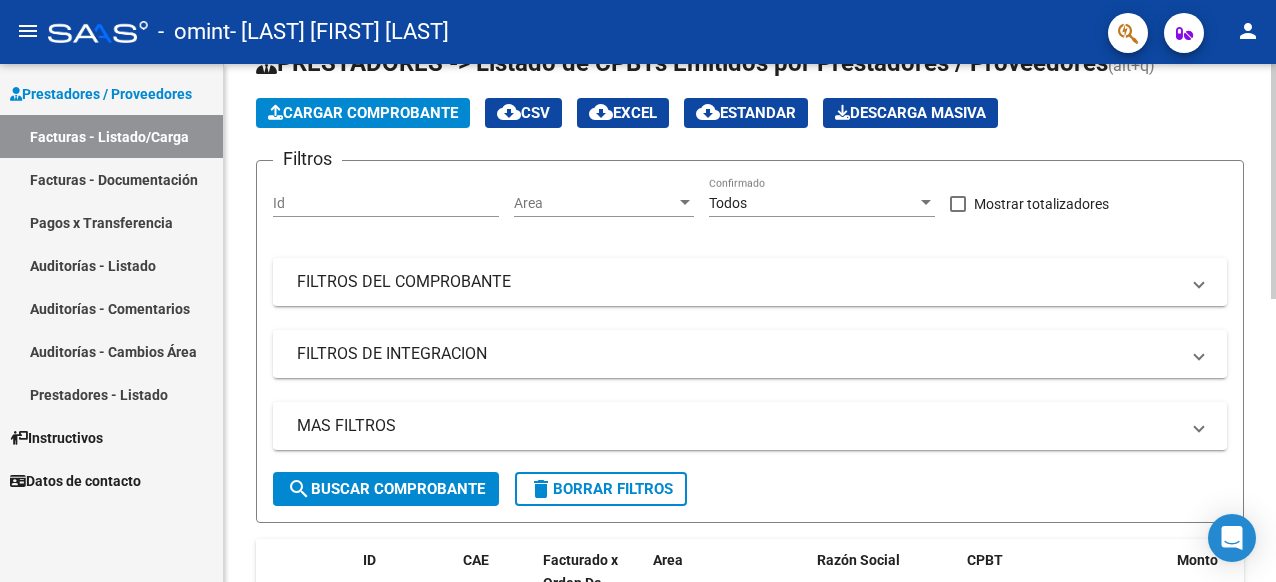 scroll, scrollTop: 0, scrollLeft: 0, axis: both 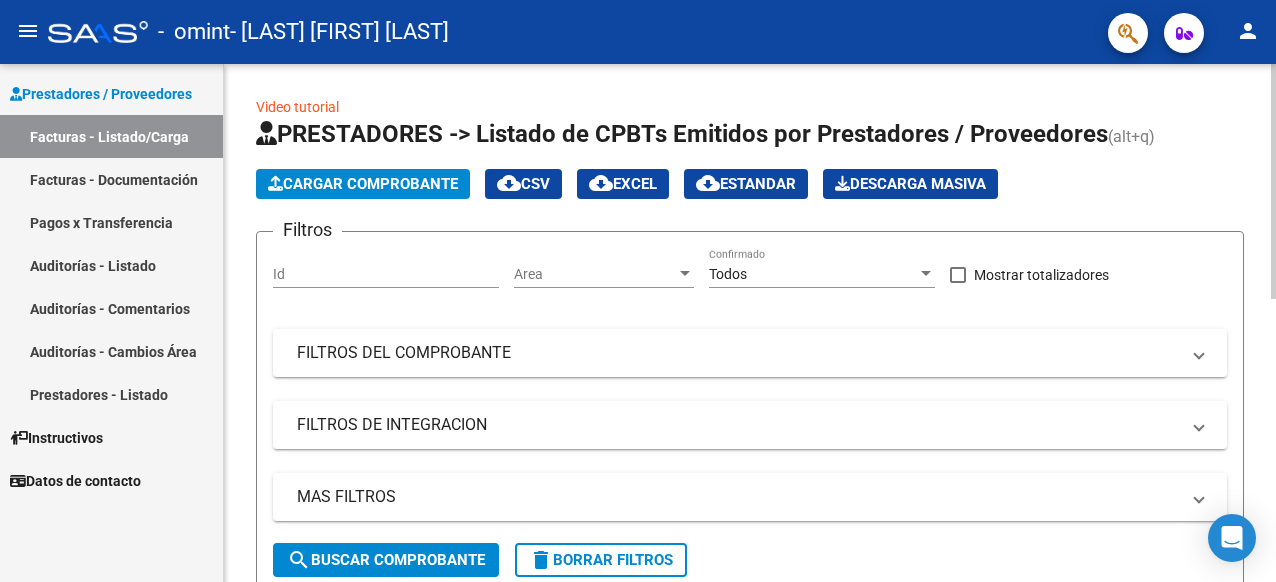 click on "Video tutorial   PRESTADORES -> Listado de CPBTs Emitidos por Prestadores / Proveedores (alt+q)   Cargar Comprobante
cloud_download  CSV  cloud_download  EXCEL  cloud_download  Estandar   Descarga Masiva
Filtros Id Area Area Todos Confirmado   Mostrar totalizadores   FILTROS DEL COMPROBANTE  Comprobante Tipo Comprobante Tipo Start date – End date Fec. Comprobante Desde / Hasta Días Emisión Desde(cant. días) Días Emisión Hasta(cant. días) CUIT / Razón Social Pto. Venta Nro. Comprobante Código SSS CAE Válido CAE Válido Todos Cargado Módulo Hosp. Todos Tiene facturacion Apócrifa Hospital Refes  FILTROS DE INTEGRACION  Período De Prestación Campos del Archivo de Rendición Devuelto x SSS (dr_envio) Todos Rendido x SSS (dr_envio) Tipo de Registro Tipo de Registro Período Presentación Período Presentación Campos del Legajo Asociado (preaprobación) Afiliado Legajo (cuil/nombre) Todos Solo facturas preaprobadas  MAS FILTROS  Todos Con Doc. Respaldatoria Todos Con Trazabilidad Todos – – 4" 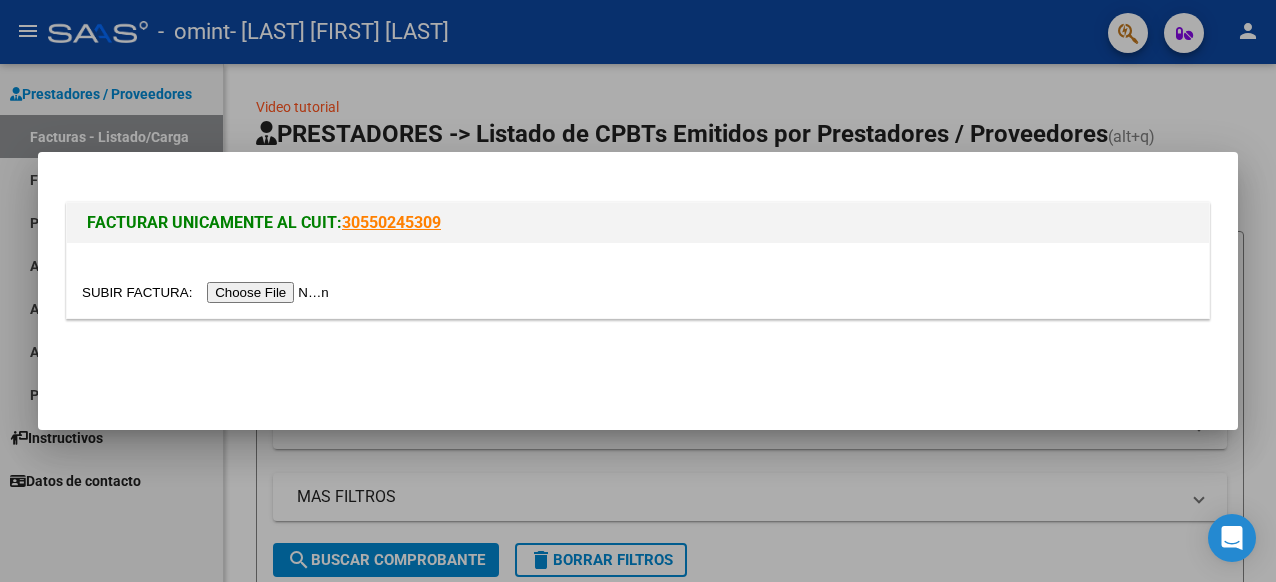 click at bounding box center [208, 292] 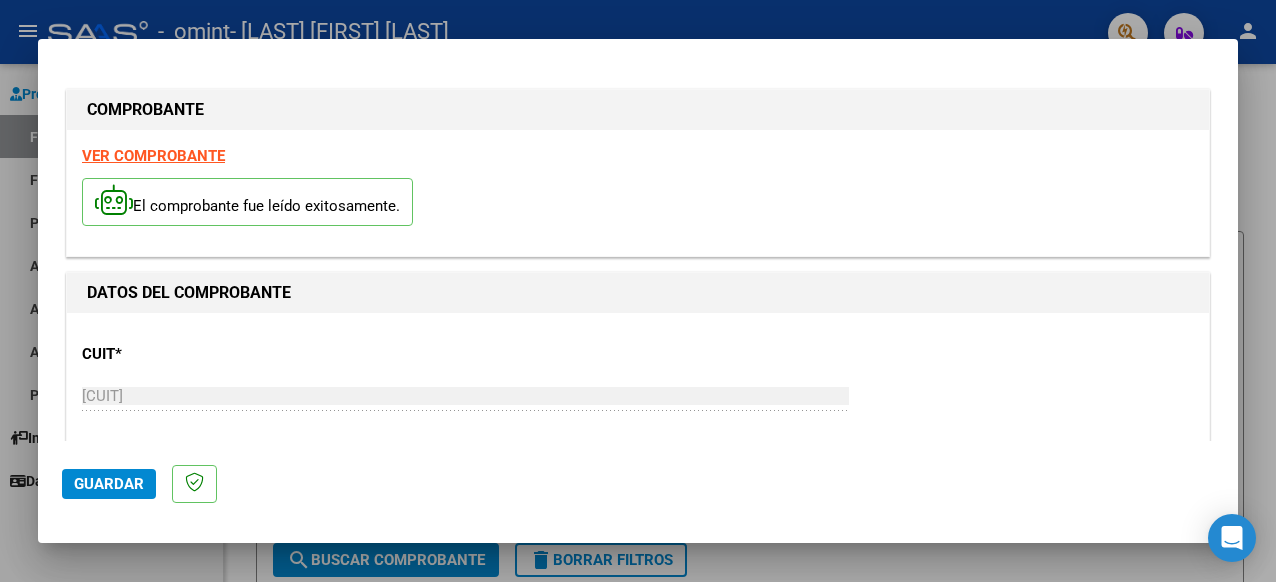 scroll, scrollTop: 297, scrollLeft: 0, axis: vertical 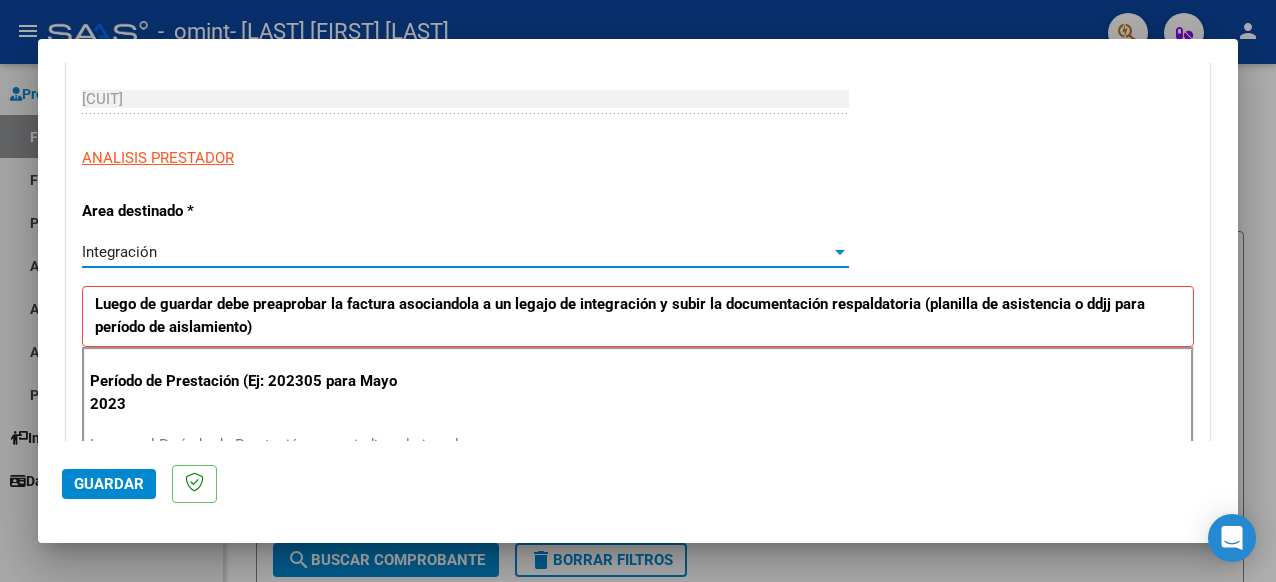 click on "Ingrese el Período de Prestación como indica el ejemplo" at bounding box center (468, 445) 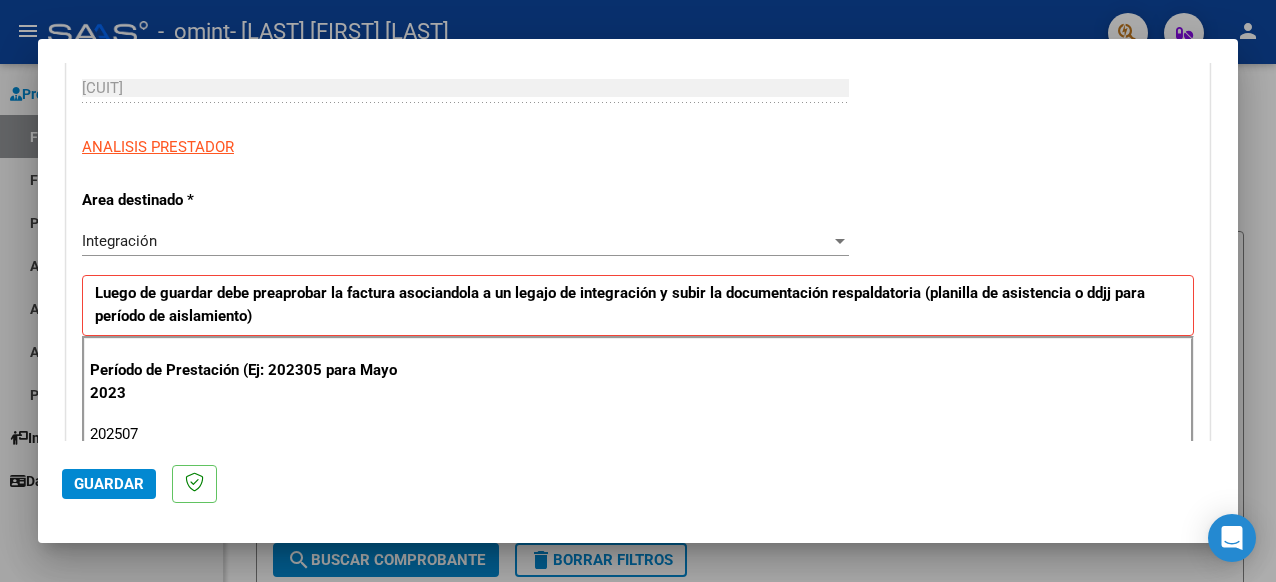type on "202507" 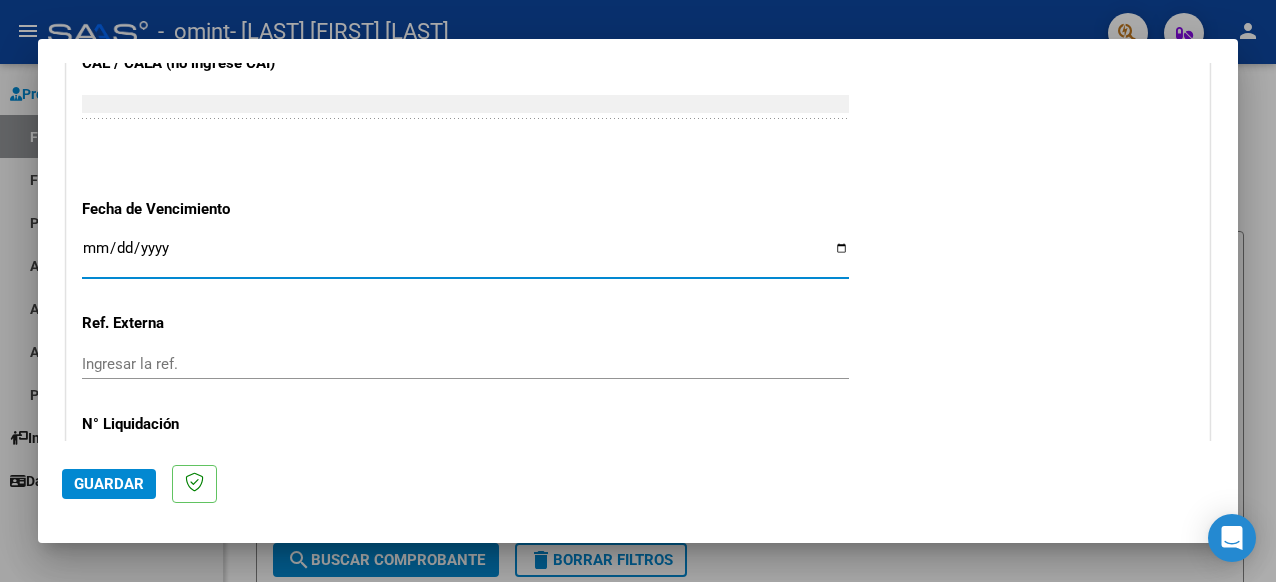 click on "Guardar" 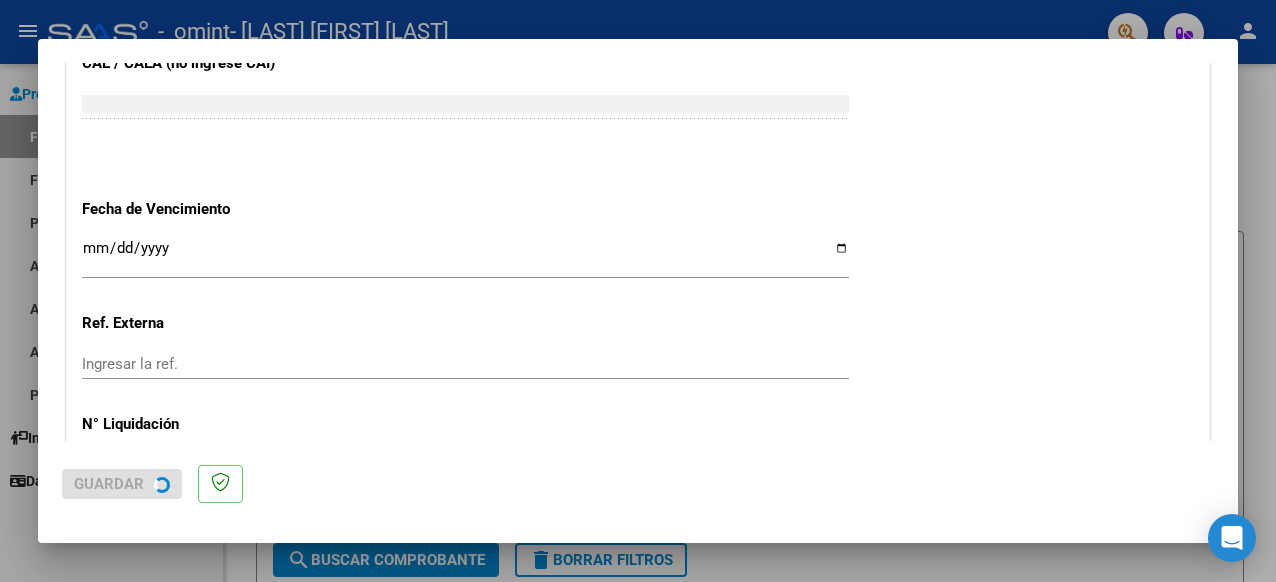 scroll, scrollTop: 0, scrollLeft: 0, axis: both 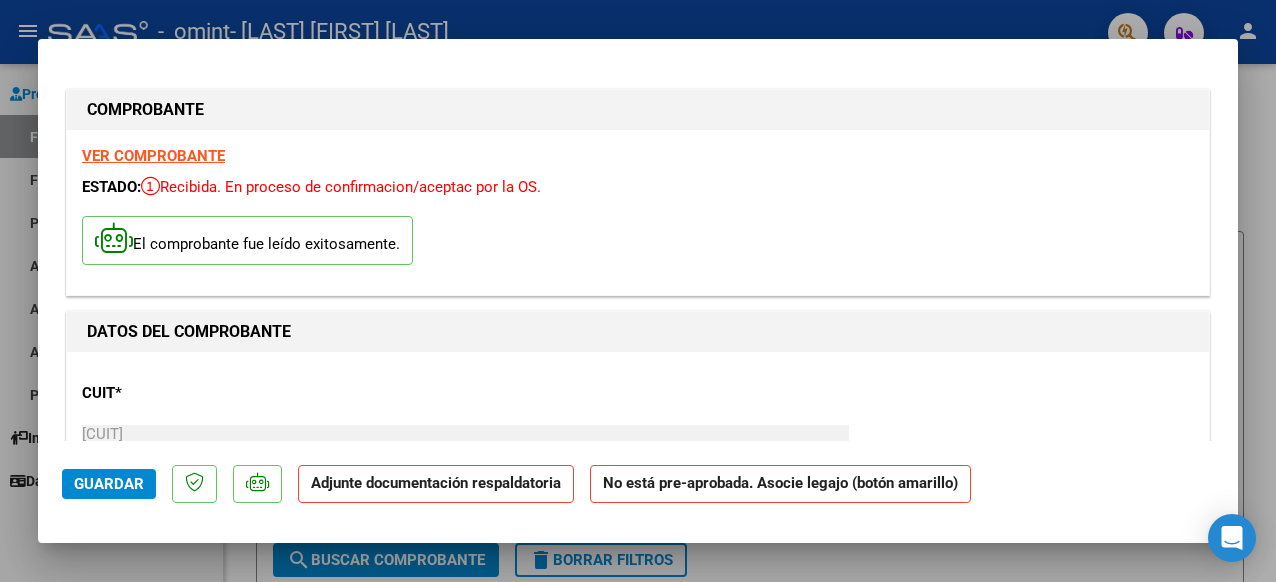 click on "COMPROBANTE VER COMPROBANTE ESTADO: Recibida. En proceso de confirmacion/aceptac por la OS. El comprobante fue leído exitosamente. DATOS DEL COMPROBANTE CUIT * [CUIT] Ingresar CUIT ANALISIS PRESTADOR [LAST] [FIRST] [LAST] ARCA Padrón Area destinado * Integración Seleccionar Area Período de Prestación (Ej: 202305 para Mayo 2023 202507 Ingrese el Período de Prestación como indica el ejemplo Comprobante Tipo * Factura C Seleccionar Tipo Punto de Venta * 1 Ingresar el Nro. Número * 293 Ingresar el Nro. Monto * $ 98.964,88 Ingresar el monto Fecha del Cpbt. * 2025-08-01 Ingresar la fecha CAE / CAEA (no ingrese CAI) [CAE] Ingresar el CAE o CAEA (no ingrese CAI) Fecha de Vencimiento Ingresar la fecha Ref. Externa Ingresar la ref. N° Liquidación Ingresar el N° Liquidación COMENTARIOS Comentarios del Prestador / Gerenciador: PREAPROBACIÓN PARA INTEGRACION add Asociar Legajo DOCUMENTACIÓN RESPALDATORIA Agregar Documento ID 1" at bounding box center [638, 252] 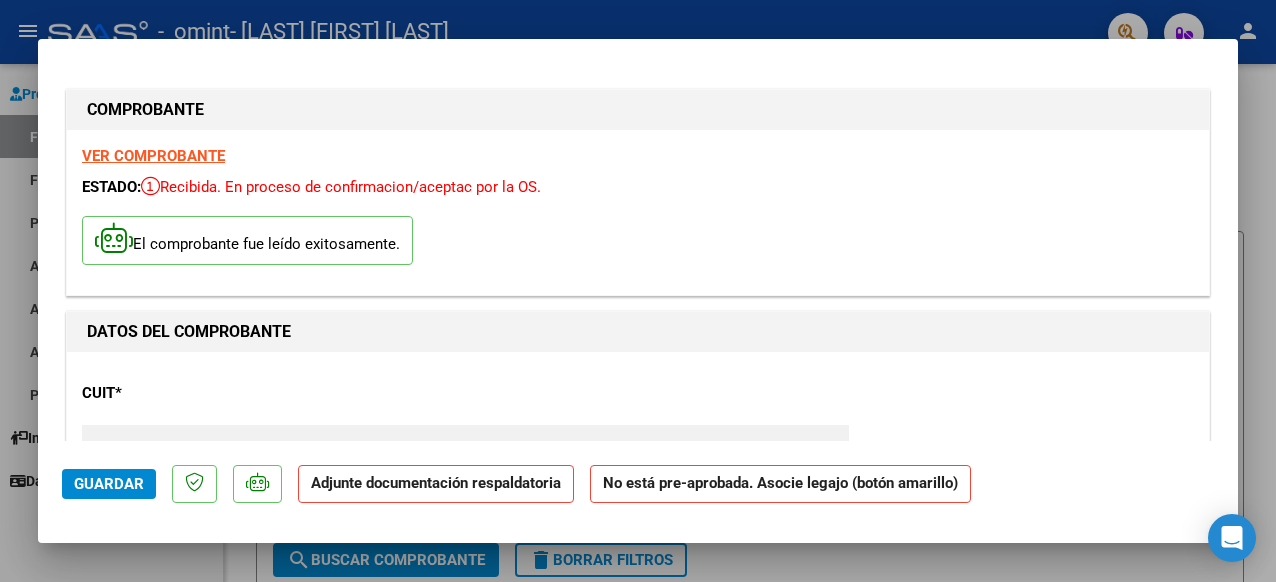 type 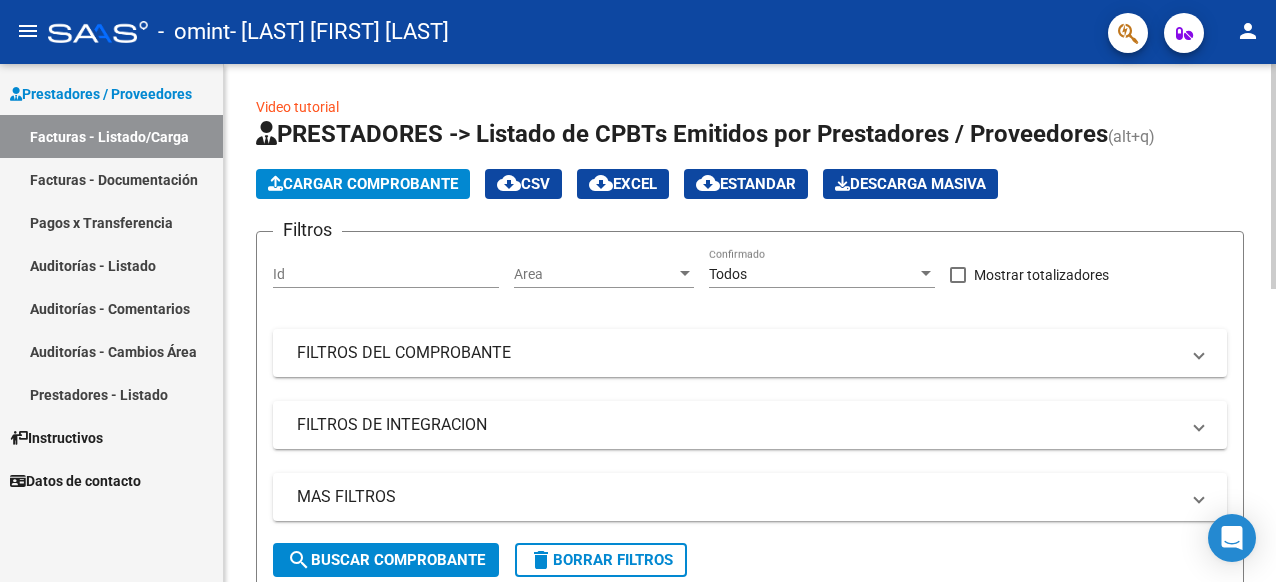 click on "Video tutorial   PRESTADORES -> Listado de CPBTs Emitidos por Prestadores / Proveedores (alt+q)   Cargar Comprobante
cloud_download  CSV  cloud_download  EXCEL  cloud_download  Estandar   Descarga Masiva
Filtros Id Area Area Todos Confirmado   Mostrar totalizadores   FILTROS DEL COMPROBANTE  Comprobante Tipo Comprobante Tipo Start date – End date Fec. Comprobante Desde / Hasta Días Emisión Desde(cant. días) Días Emisión Hasta(cant. días) CUIT / Razón Social Pto. Venta Nro. Comprobante Código SSS CAE Válido CAE Válido Todos Cargado Módulo Hosp. Todos Tiene facturacion Apócrifa Hospital Refes  FILTROS DE INTEGRACION  Período De Prestación Campos del Archivo de Rendición Devuelto x SSS (dr_envio) Todos Rendido x SSS (dr_envio) Tipo de Registro Tipo de Registro Período Presentación Período Presentación Campos del Legajo Asociado (preaprobación) Afiliado Legajo (cuil/nombre) Todos Solo facturas preaprobadas  MAS FILTROS  Todos Con Doc. Respaldatoria Todos Con Trazabilidad Todos – – 4" 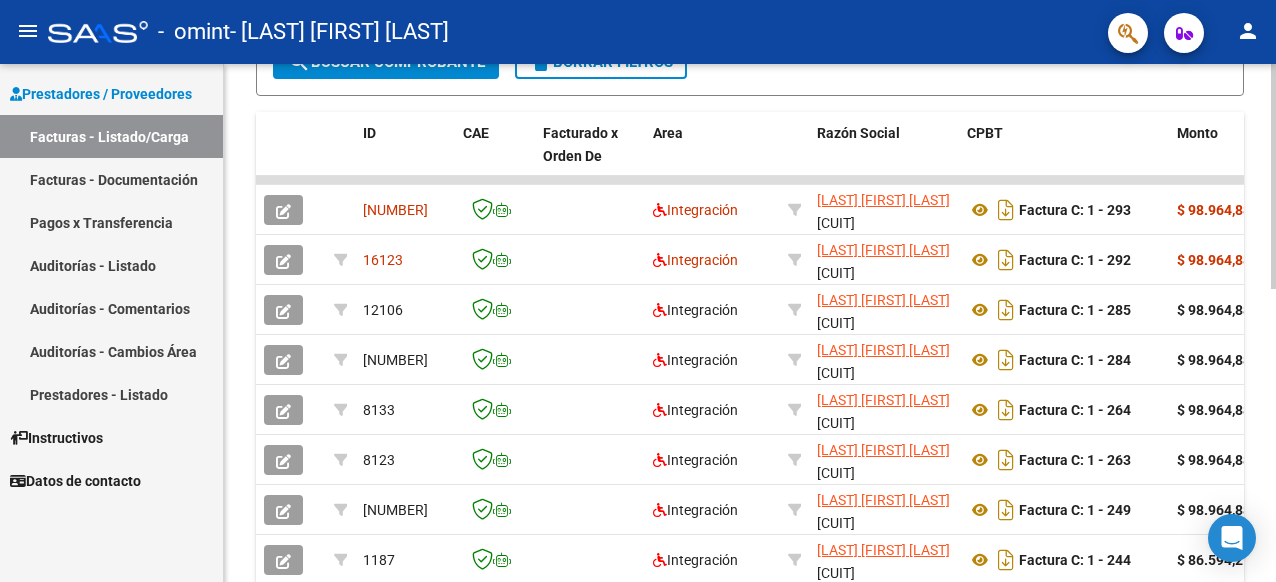 scroll, scrollTop: 520, scrollLeft: 0, axis: vertical 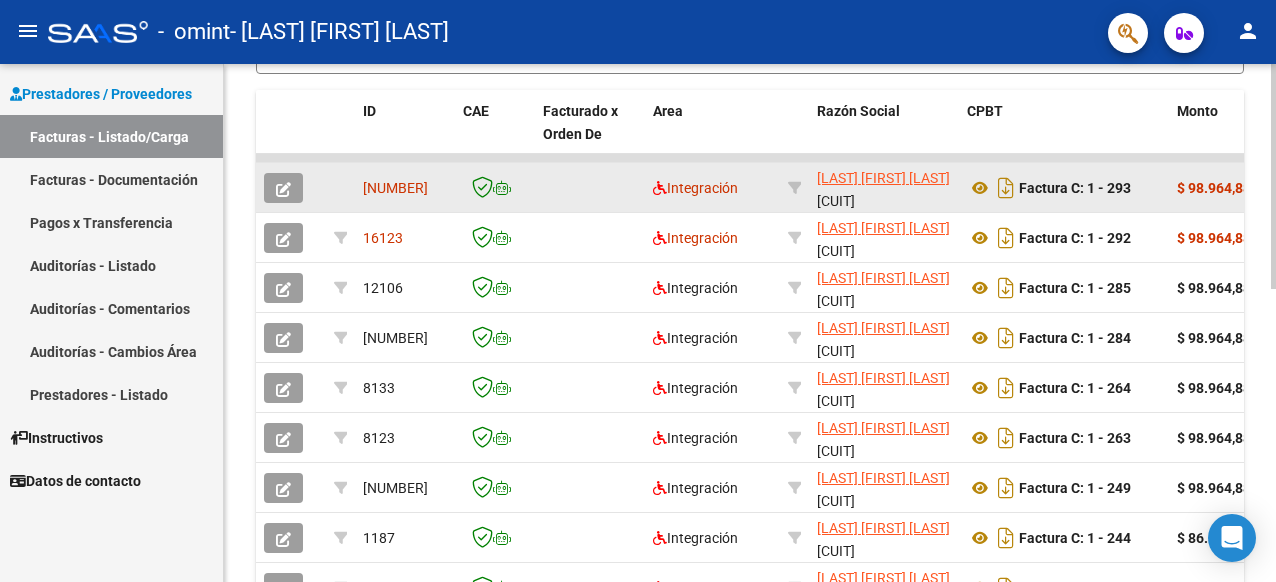click 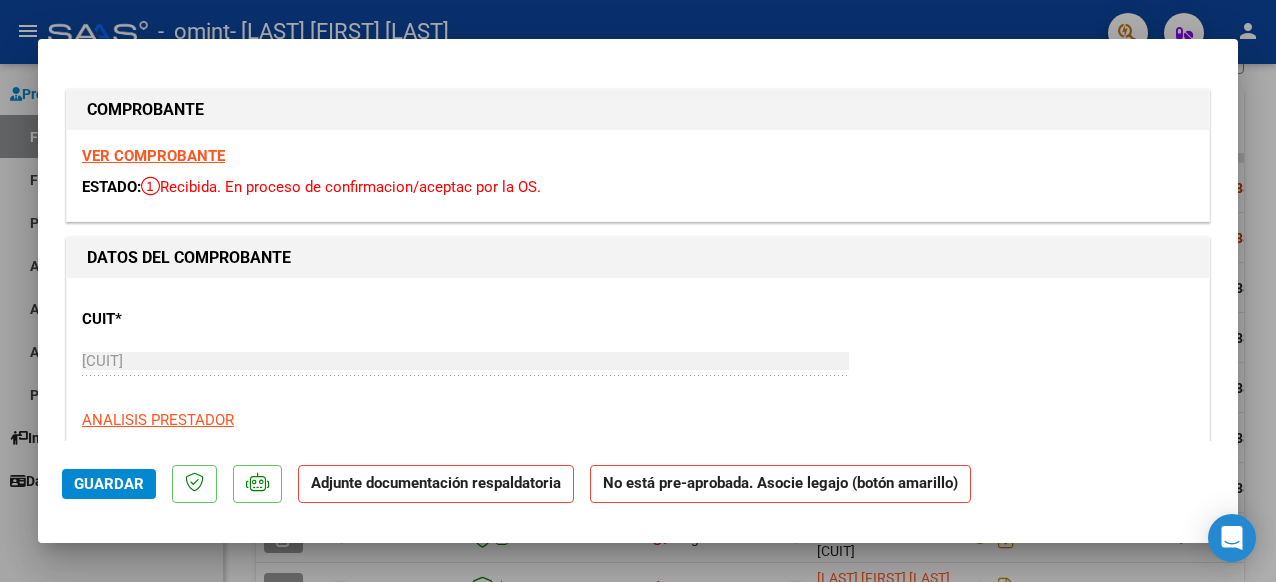 click on "COMPROBANTE VER COMPROBANTE ESTADO: Recibida. En proceso de confirmacion/aceptac por la OS. DATOS DEL COMPROBANTE CUIT * [CUIT] Ingresar CUIT ANALISIS PRESTADOR [LAST] [FIRST] [LAST] ARCA Padrón Area destinado * Integración Seleccionar Area Período de Prestación (Ej: 202305 para Mayo 2023 202507 Ingrese el Período de Prestación como indica el ejemplo Comprobante Tipo * Factura C Seleccionar Tipo Punto de Venta * 1 Ingresar el Nro. Número * 293 Ingresar el Nro. Monto * $ 98.964,88 Ingresar el monto Fecha del Cpbt. * 2025-08-01 Ingresar la fecha CAE / CAEA (no ingrese CAI) [CAE] Ingresar el CAE o CAEA (no ingrese CAI) Fecha de Vencimiento Ingresar la fecha Ref. Externa Ingresar la ref. N° Liquidación Ingresar el N° Liquidación COMENTARIOS Comentarios del Prestador / Gerenciador: PREAPROBACIÓN PARA INTEGRACION add Asociar Legajo DOCUMENTACIÓN RESPALDATORIA Agregar Documento ID Documento Usuario Subido Acción 0 total 1" at bounding box center [638, 252] 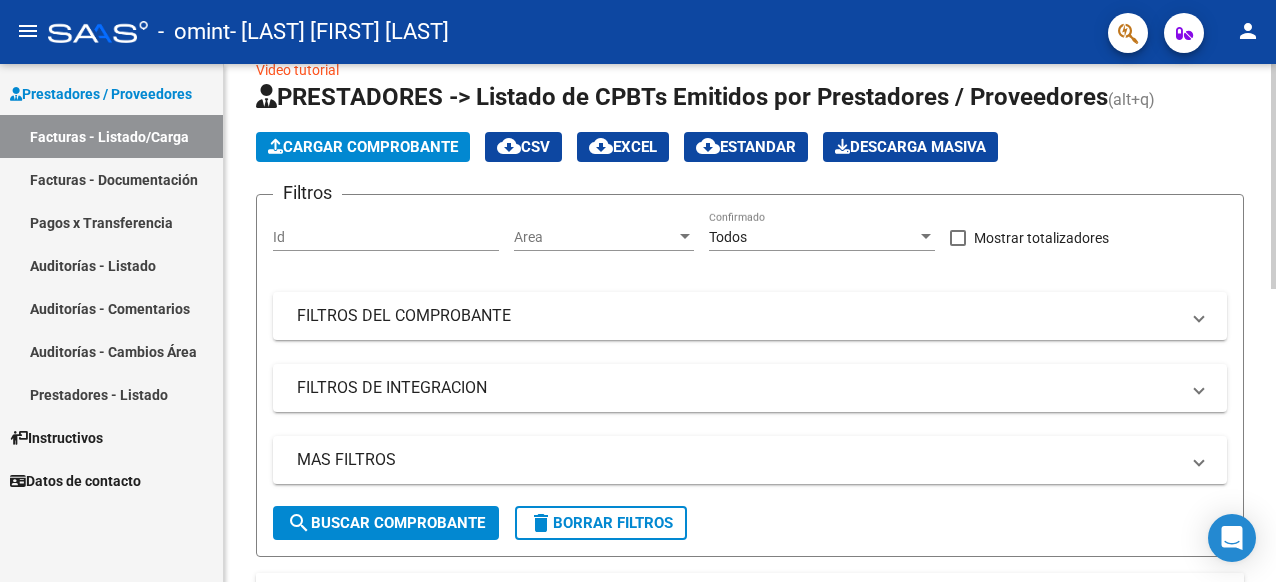 scroll, scrollTop: 0, scrollLeft: 0, axis: both 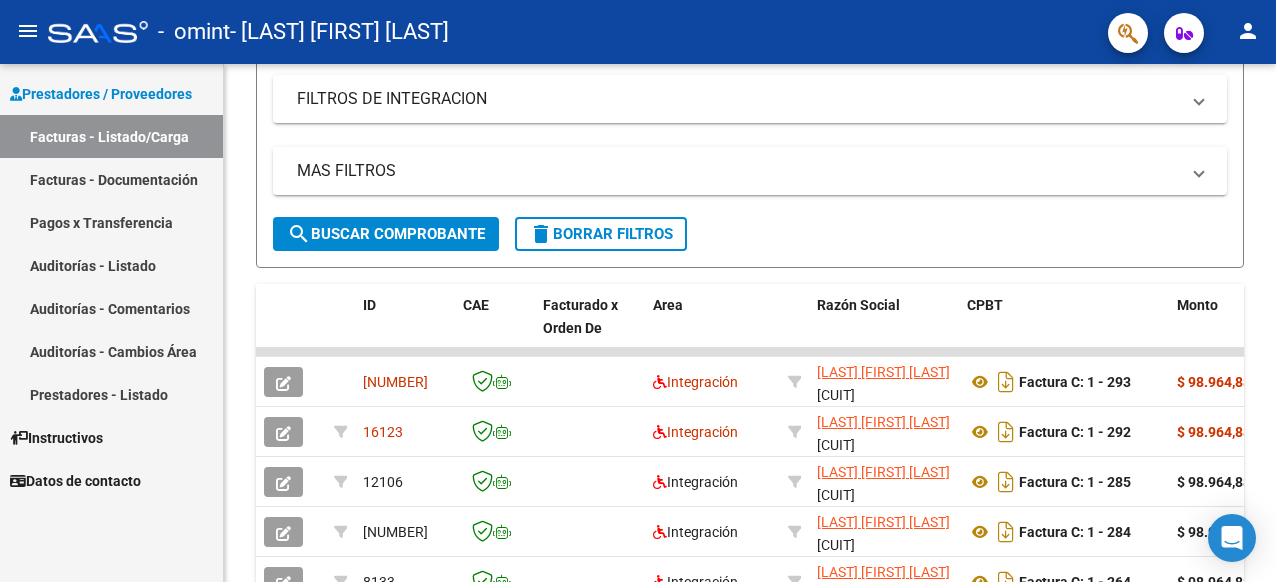click on "menu - omint - [LAST] [FIRST] [LAST] person Prestadores / Proveedores Facturas - Listado/Carga Facturas - Documentación Pagos x Transferencia Auditorías - Listado Auditorías - Comentarios Auditorías - Cambios Área Prestadores - Listado Instructivos Datos de contacto Video tutorial PRESTADORES -> Listado de CPBTs Emitidos por Prestadores / Proveedores (alt+q) Cargar Comprobante cloud_download CSV cloud_download EXCEL cloud_download Estandar Descarga Masiva Filtros Id Area Area Todos Confirmado Mostrar totalizadores FILTROS DEL COMPROBANTE Comprobante Tipo Comprobante Tipo Start date – End date Fec. Comprobante Desde / Hasta Días Emisión Desde(cant. días) Días Emisión Hasta(cant. días) CUIT / Razón Social Pto. Venta Nro. Comprobante Código SSS CAE Válido CAE Válido Todos Cargado Módulo Hosp. Todos Tiene facturacion Apócrifa Hospital Refes FILTROS DE INTEGRACION Período De Prestación Campos del Archivo de Rendición Devuelto x SSS (dr_envio)" at bounding box center [638, 291] 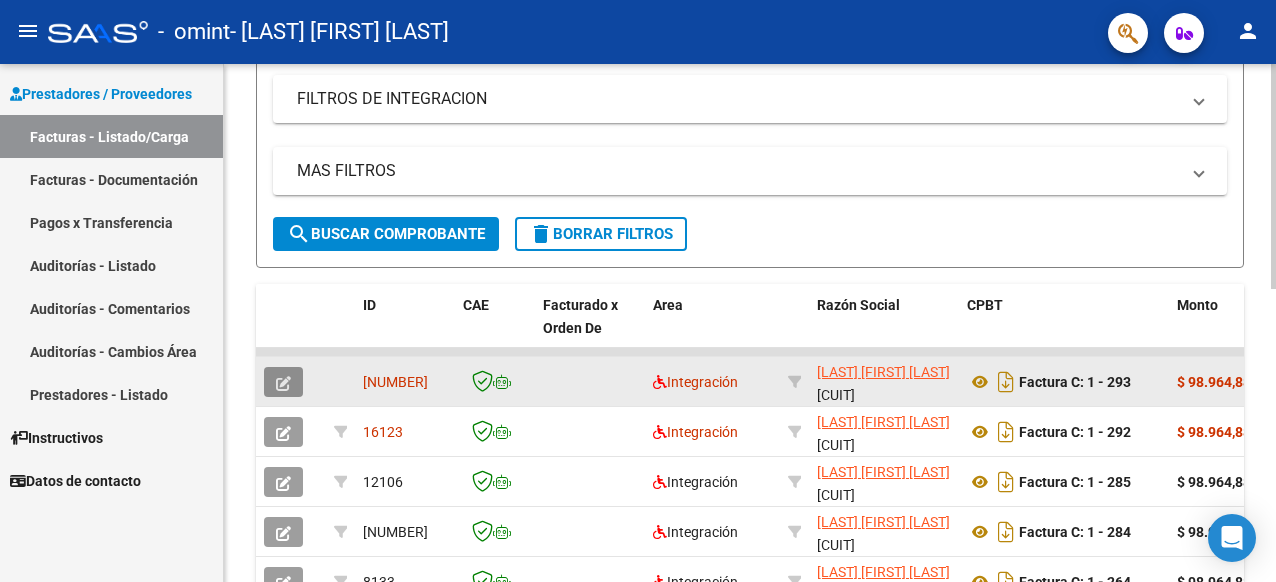 click 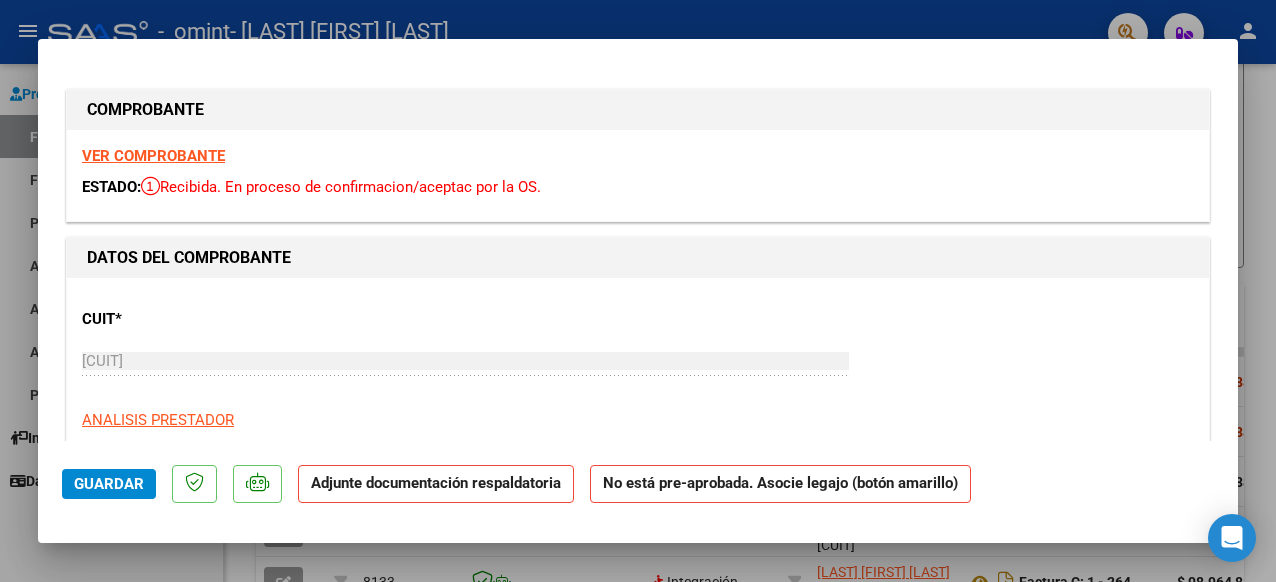 click on "[CUIT] Ingresar CUIT" at bounding box center (465, 370) 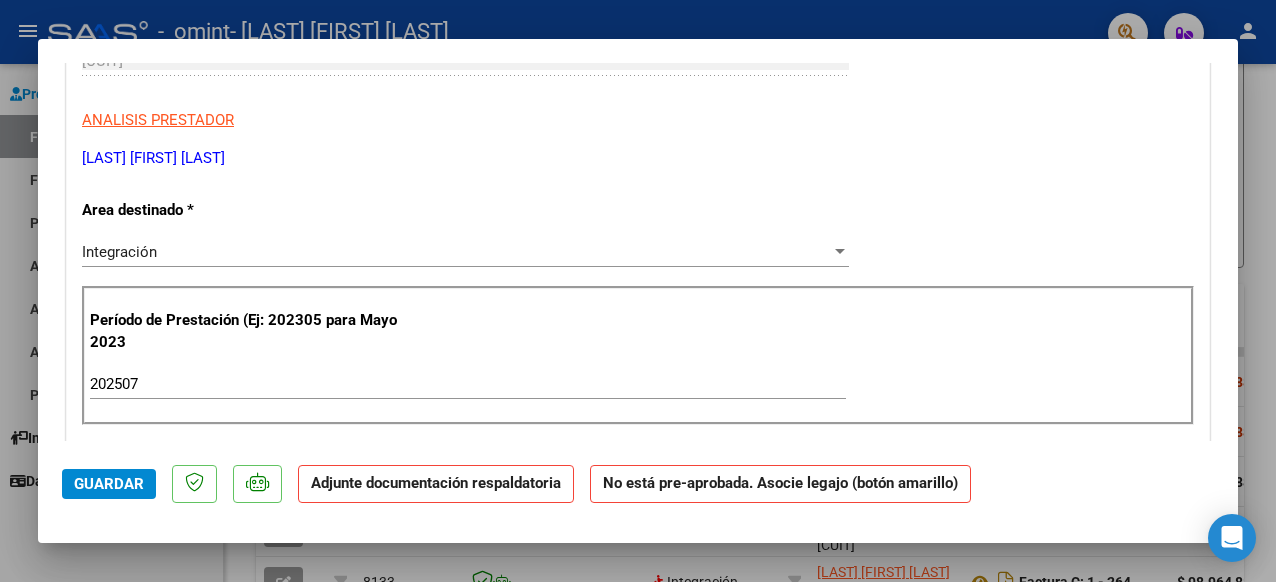 scroll, scrollTop: 1208, scrollLeft: 0, axis: vertical 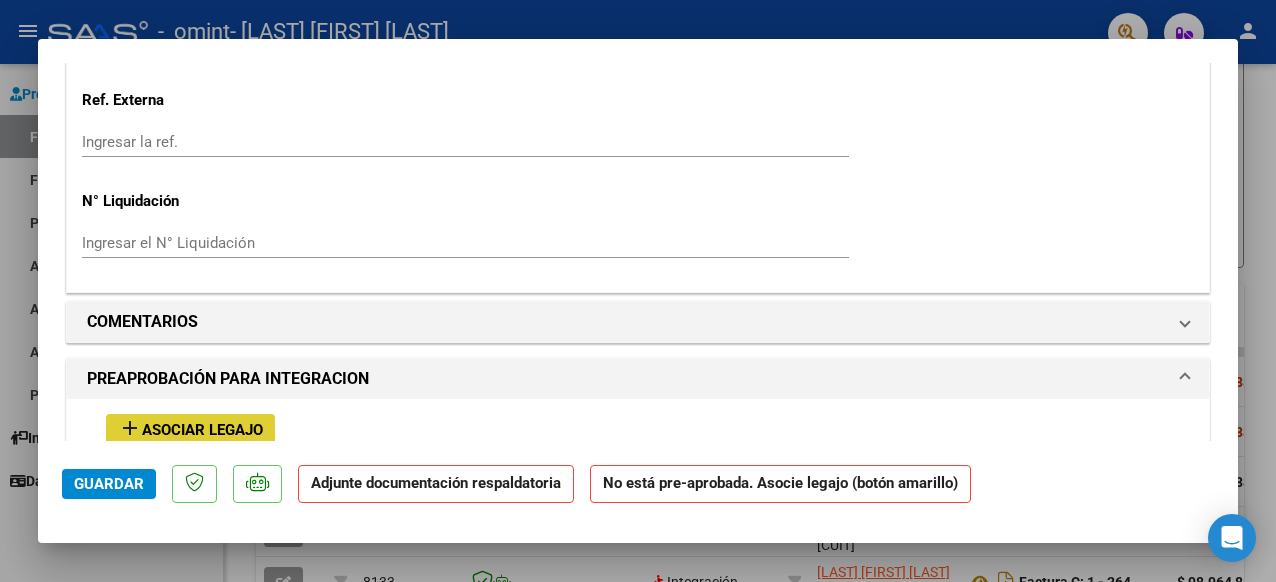 type 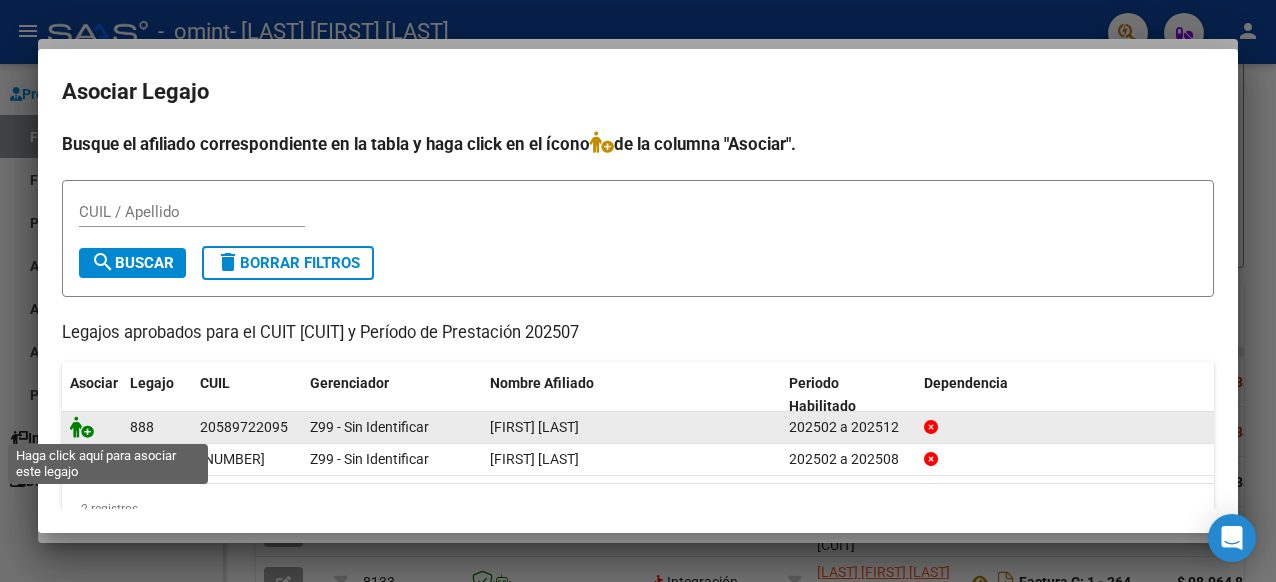 click 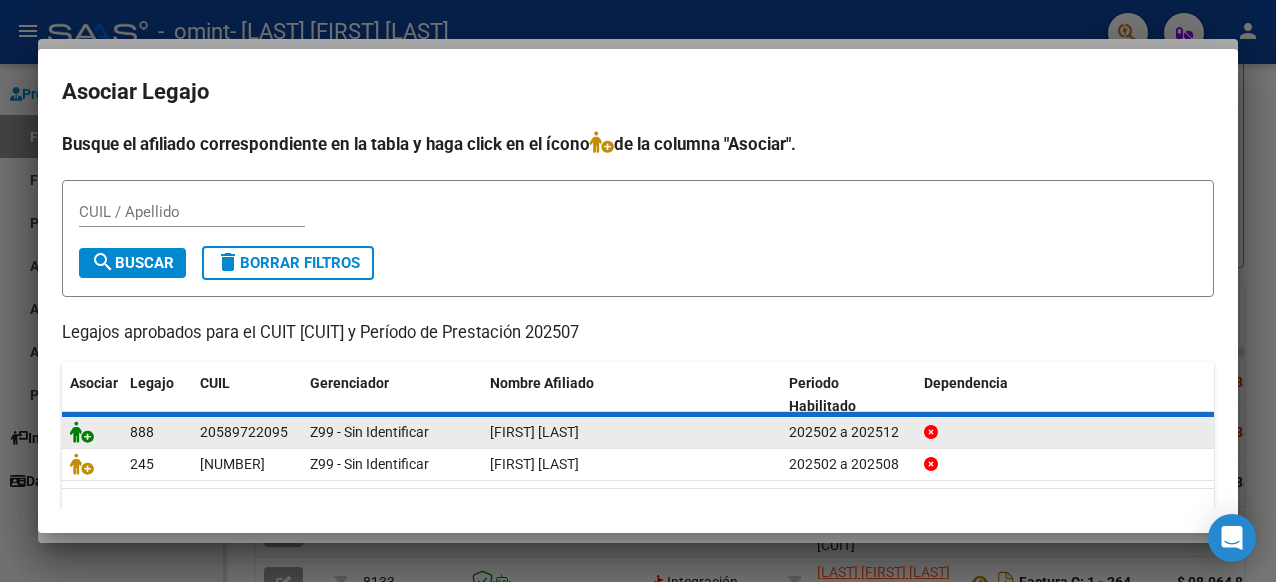 scroll, scrollTop: 1483, scrollLeft: 0, axis: vertical 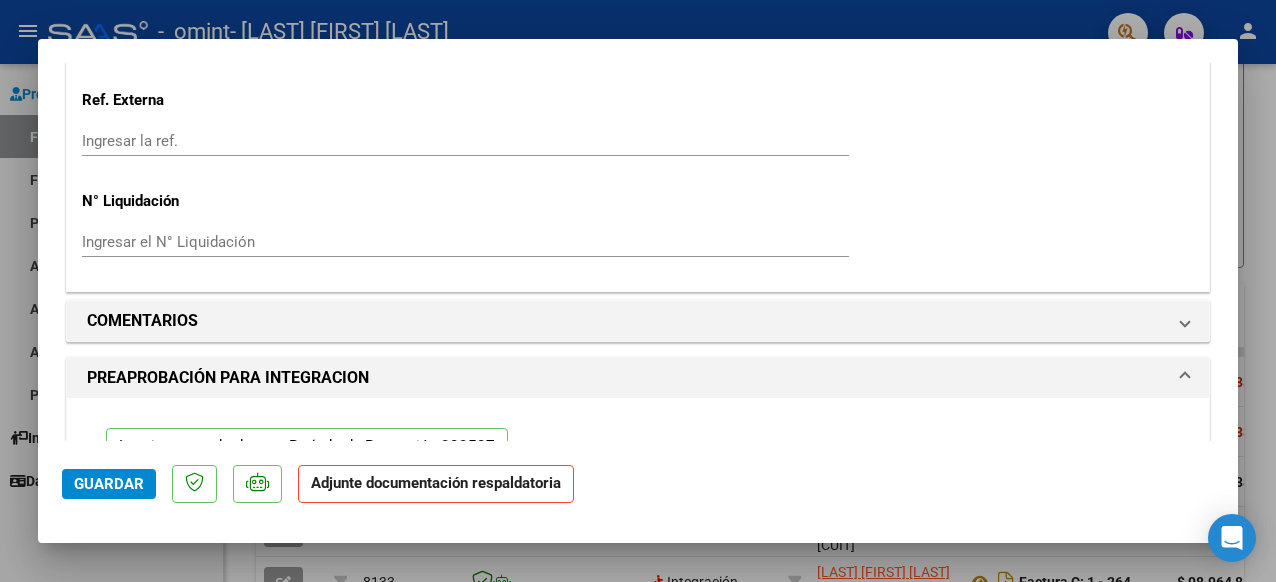 click on "Adjunte documentación respaldatoria" 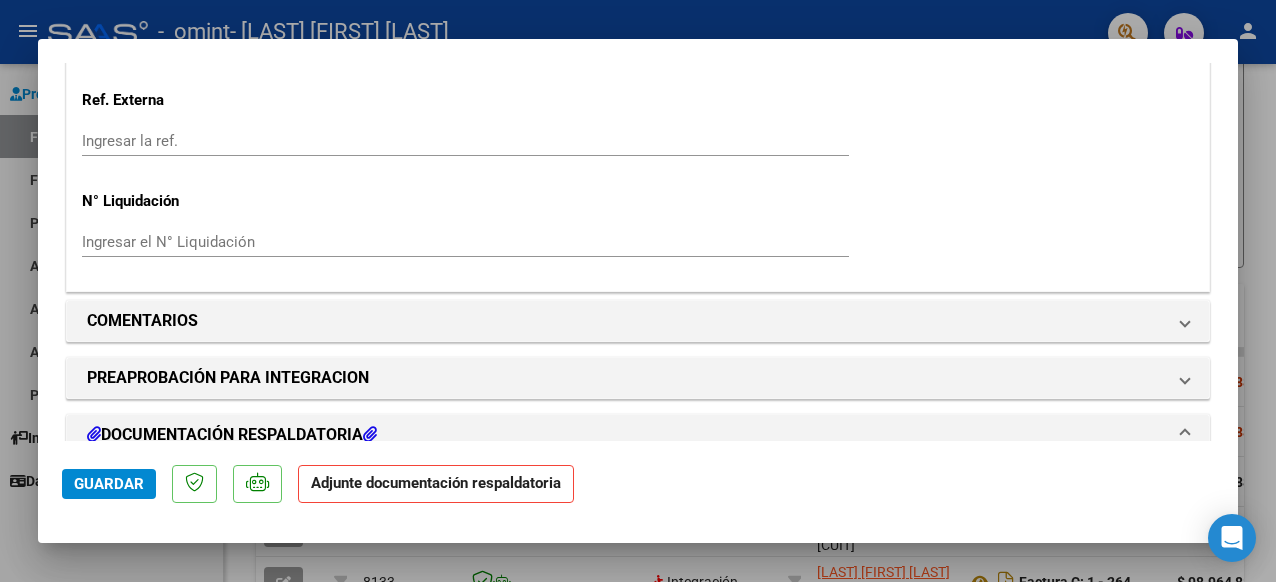click at bounding box center (370, 434) 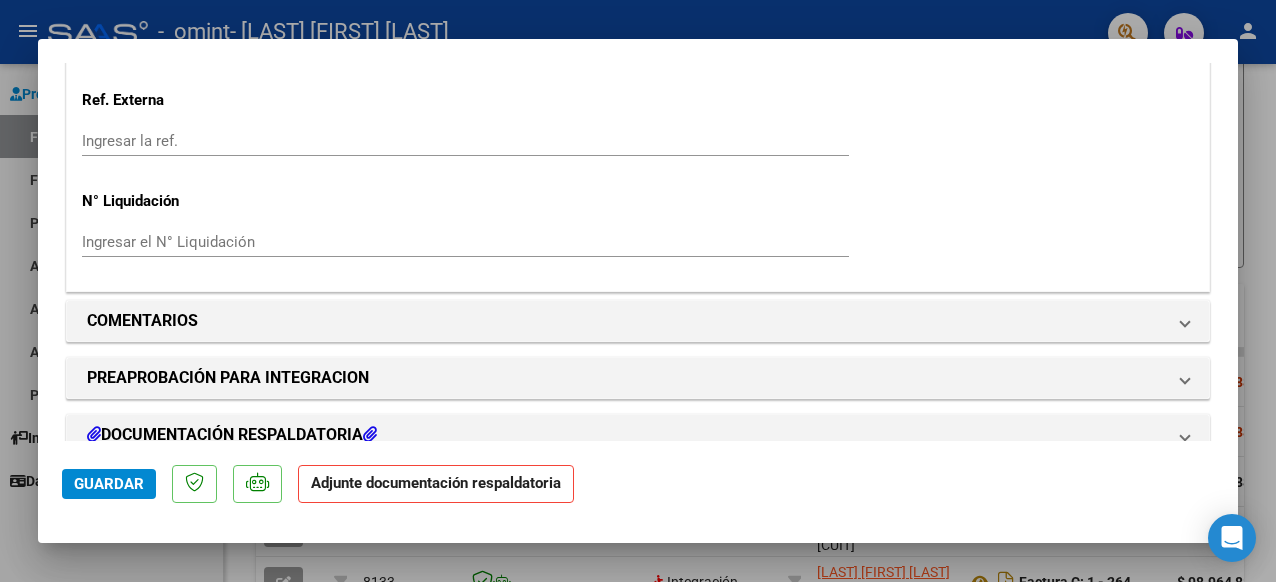 click on "COMPROBANTE VER COMPROBANTE ESTADO: Recibida. En proceso de confirmacion/aceptac por la OS. DATOS DEL COMPROBANTE CUIT * [CUIT] Ingresar CUIT ANALISIS PRESTADOR [LAST] [FIRST] [LAST] ARCA Padrón Area destinado * Integración Seleccionar Area Período de Prestación (Ej: 202305 para Mayo 2023 202507 Ingrese el Período de Prestación como indica el ejemplo Una vez que se asoció a un legajo aprobado no se puede cambiar el período de prestación. Comprobante Tipo * Factura C Seleccionar Tipo Punto de Venta * 1 Ingresar el Nro. Número * 293 Ingresar el Nro. Monto * $ 98.964,88 Ingresar el monto Fecha del Cpbt. * 2025-08-01 Ingresar la fecha CAE / CAEA (no ingrese CAI) [CAE] Ingresar el CAE o CAEA (no ingrese CAI) Fecha de Vencimiento Ingresar la fecha Ref. Externa Ingresar la ref. N° Liquidación Ingresar el N° Liquidación COMENTARIOS Comentarios del Prestador / Gerenciador: PREAPROBACIÓN PARA INTEGRACION 202507 CUIL: 202502 NO" at bounding box center [638, 252] 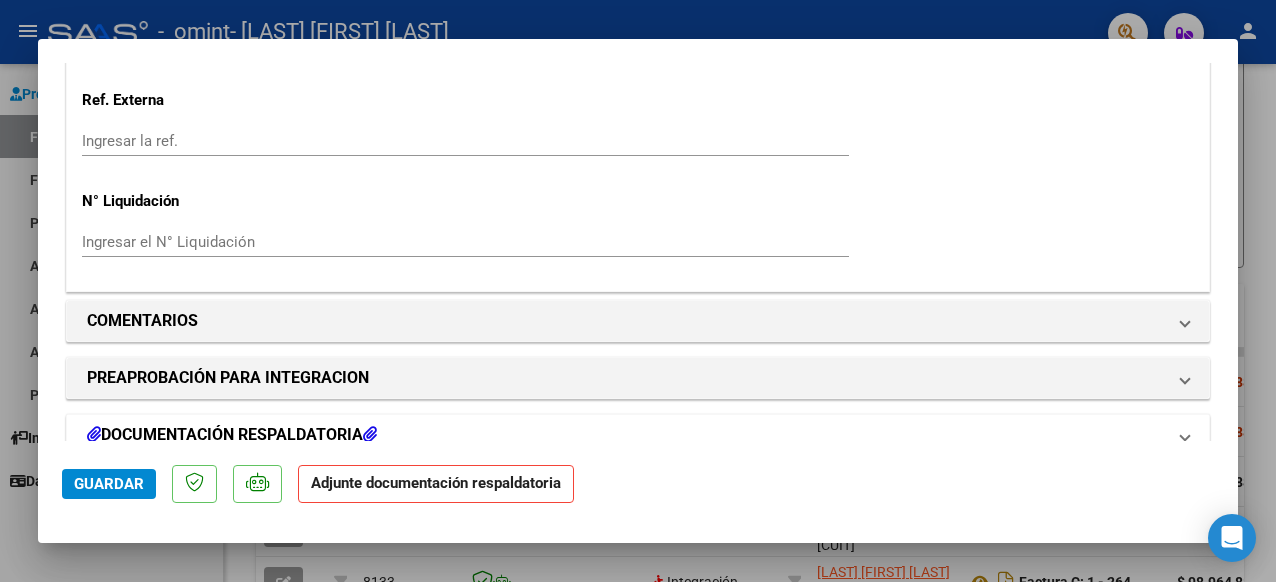 click at bounding box center (1185, 435) 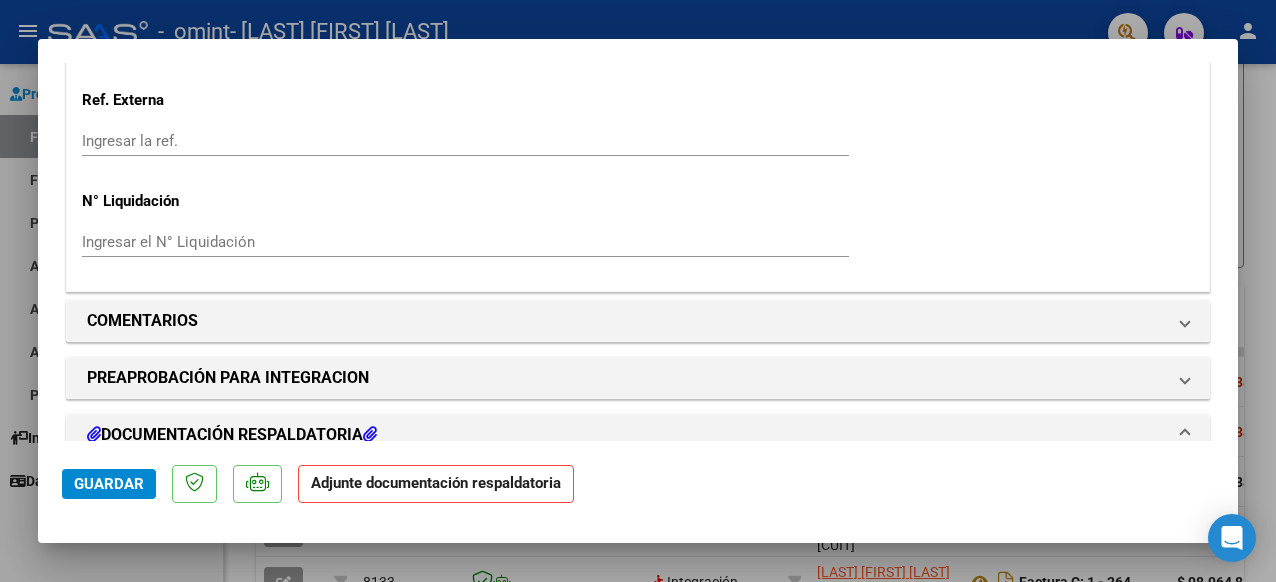 click on "COMPROBANTE VER COMPROBANTE ESTADO: Recibida. En proceso de confirmacion/aceptac por la OS. DATOS DEL COMPROBANTE CUIT * [CUIT] Ingresar CUIT ANALISIS PRESTADOR [LAST] [FIRST] [LAST] ARCA Padrón Area destinado * Integración Seleccionar Area Período de Prestación (Ej: 202305 para Mayo 2023 202507 Ingrese el Período de Prestación como indica el ejemplo Una vez que se asoció a un legajo aprobado no se puede cambiar el período de prestación. Comprobante Tipo * Factura C Seleccionar Tipo Punto de Venta * 1 Ingresar el Nro. Número * 293 Ingresar el Nro. Monto * $ 98.964,88 Ingresar el monto Fecha del Cpbt. * 2025-08-01 Ingresar la fecha CAE / CAEA (no ingrese CAI) [CAE] Ingresar el CAE o CAEA (no ingrese CAI) Fecha de Vencimiento Ingresar la fecha Ref. Externa Ingresar la ref. N° Liquidación Ingresar el N° Liquidación COMENTARIOS Comentarios del Prestador / Gerenciador: PREAPROBACIÓN PARA INTEGRACION 202507 CUIL: 202502 NO" at bounding box center [638, 252] 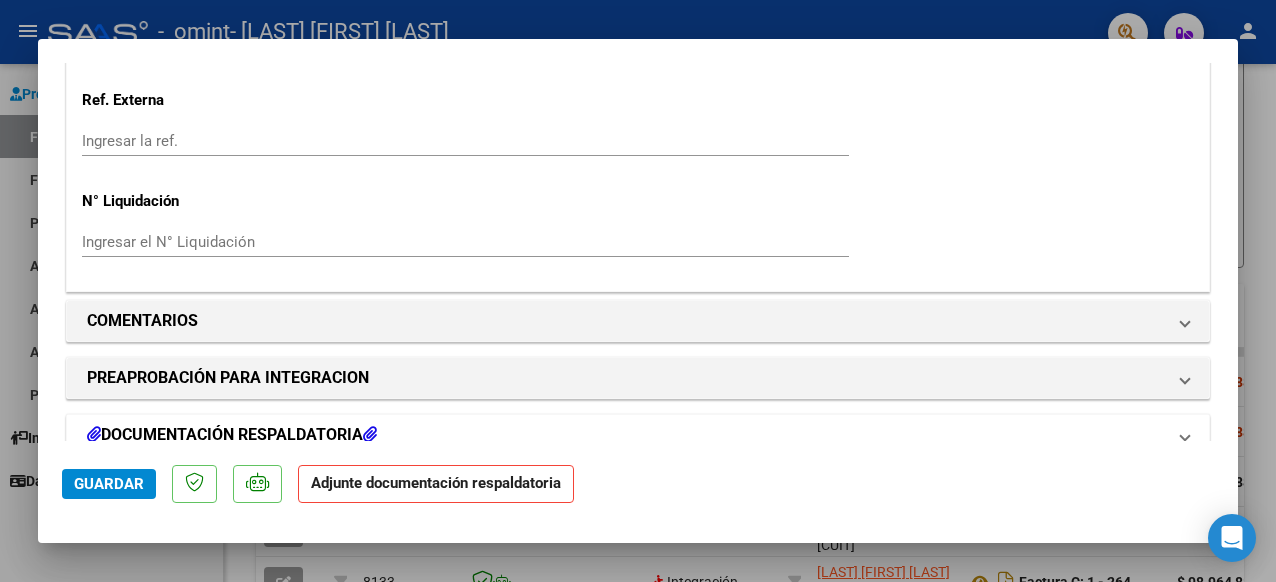 scroll, scrollTop: 1510, scrollLeft: 0, axis: vertical 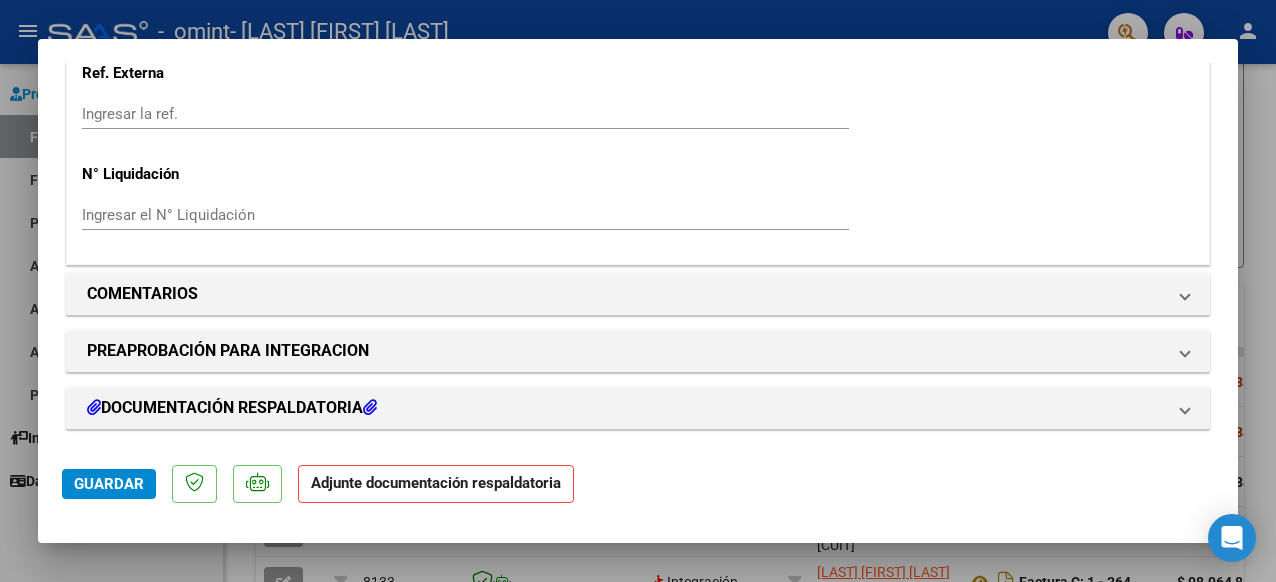 click on "Comentarios del Prestador / Gerenciador: PREAPROBACIÓN PARA INTEGRACION Legajo preaprobado para Período de Prestación: 202507 Ver Legajo Asociado CUIL: [CUIL] Nombre y Apellido: [FIRST] [LAST] Período Desde: 202502 Período Hasta: 202512 Admite Dependencia: NO Comentario: FONO 8 MES save Quitar Legajo DOCUMENTACIÓN RESPALDATORIA Agregar Documento ID Documento Usuario Subido Acción No data to display 0 total 1" at bounding box center [638, 356] 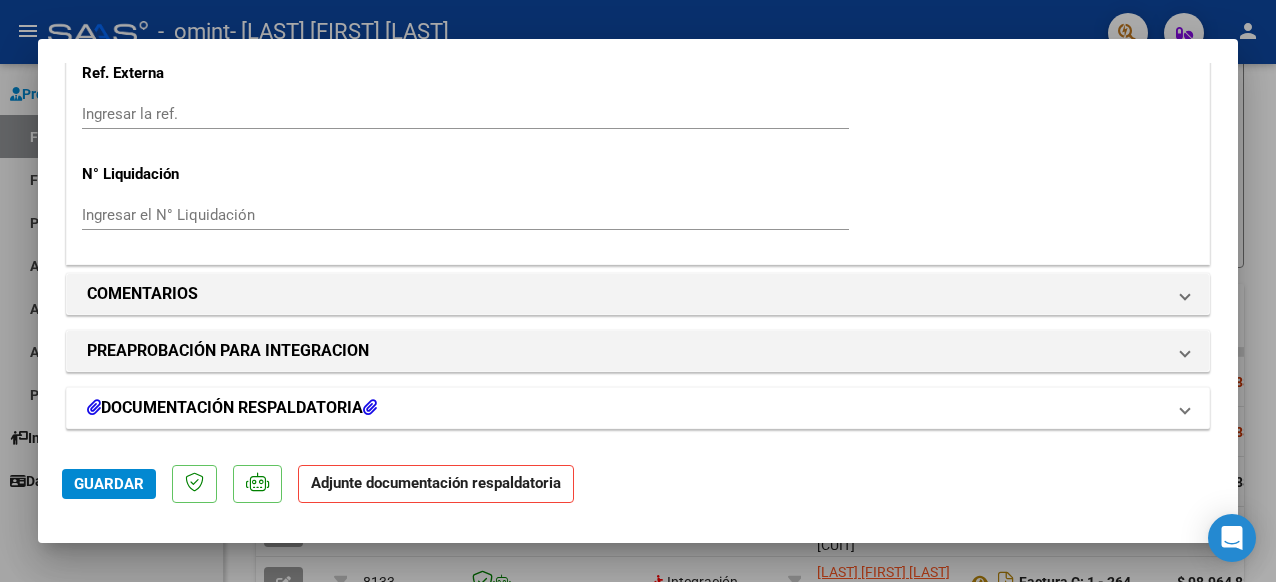 click on "DOCUMENTACIÓN RESPALDATORIA" at bounding box center (638, 408) 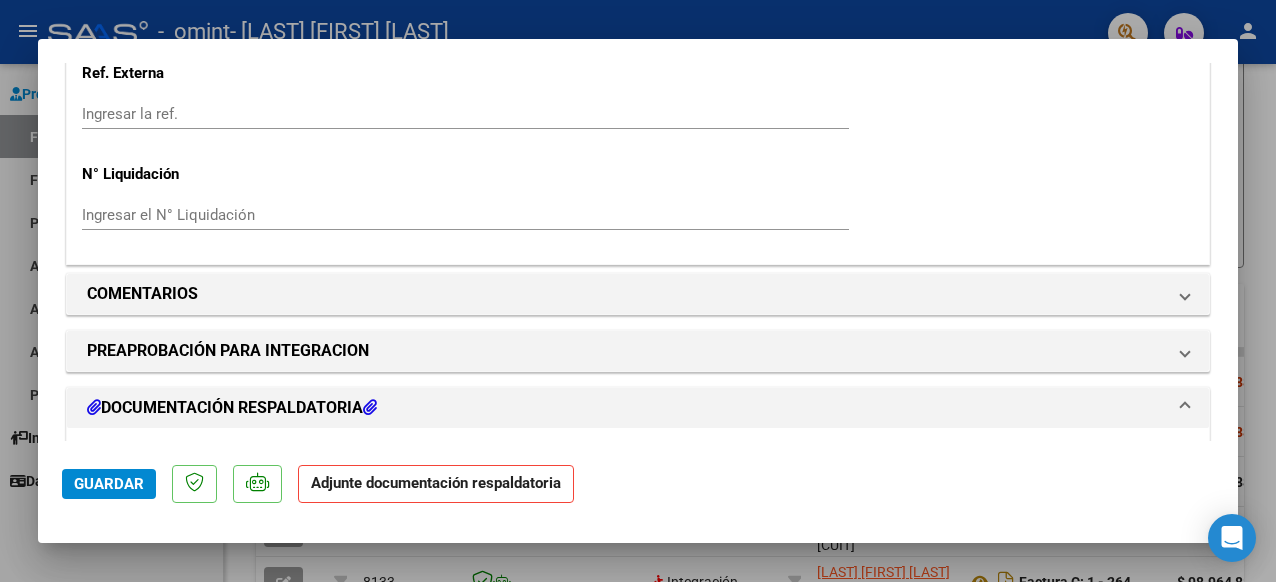 click on "Agregar Documento ID Documento Usuario Subido Acción No data to display  0 total   1" at bounding box center [638, 624] 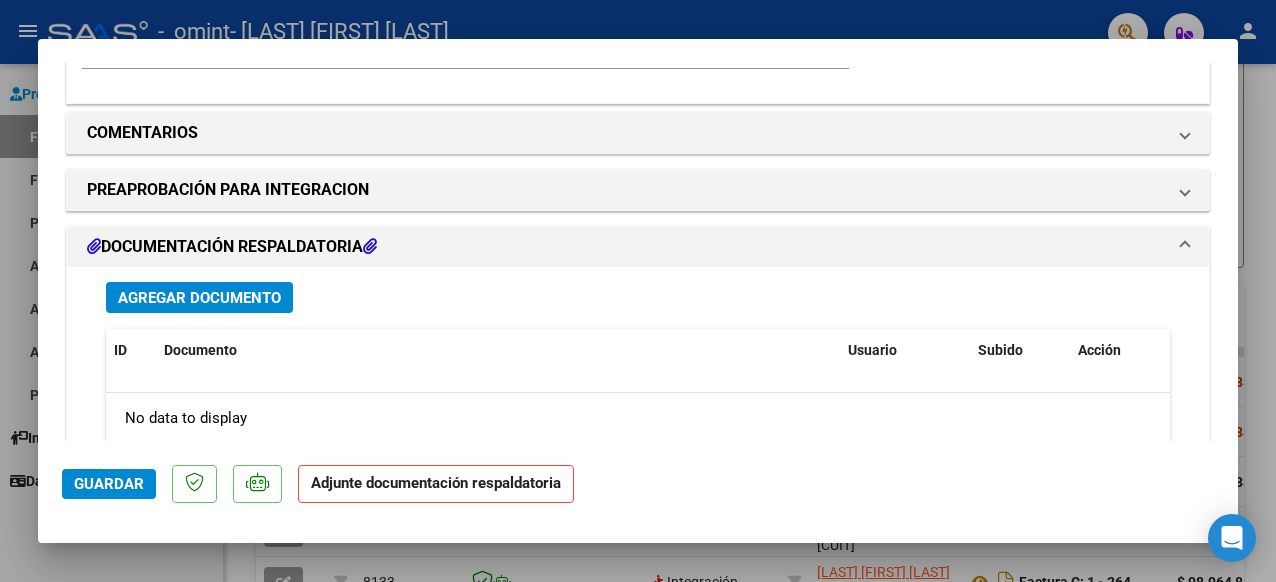 scroll, scrollTop: 1690, scrollLeft: 0, axis: vertical 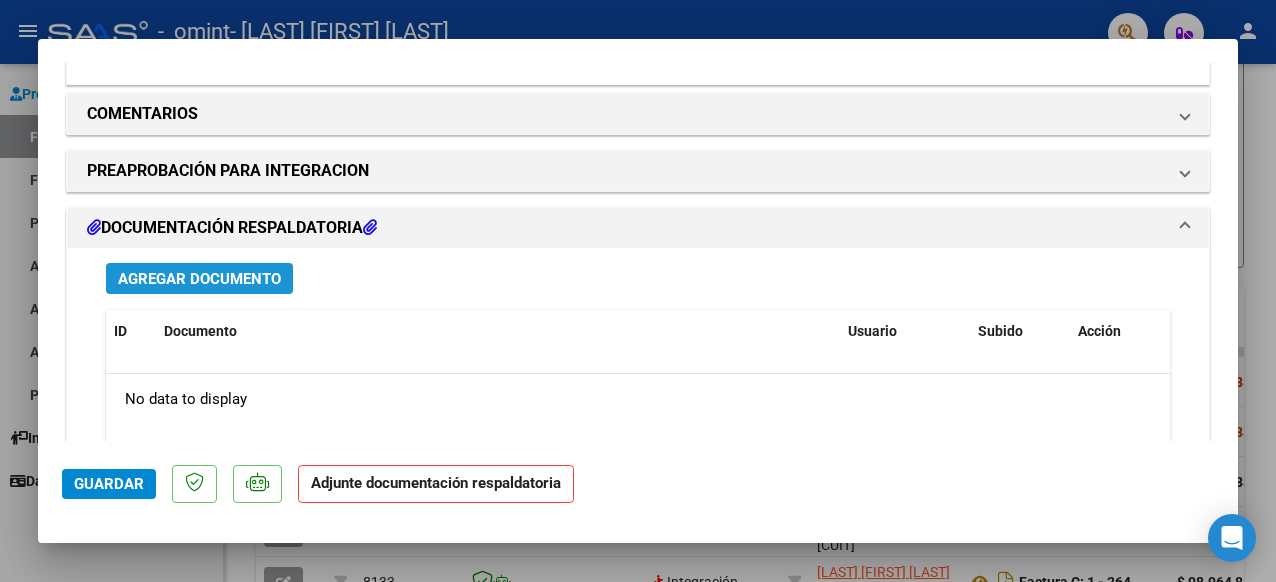 click on "Agregar Documento" at bounding box center [199, 279] 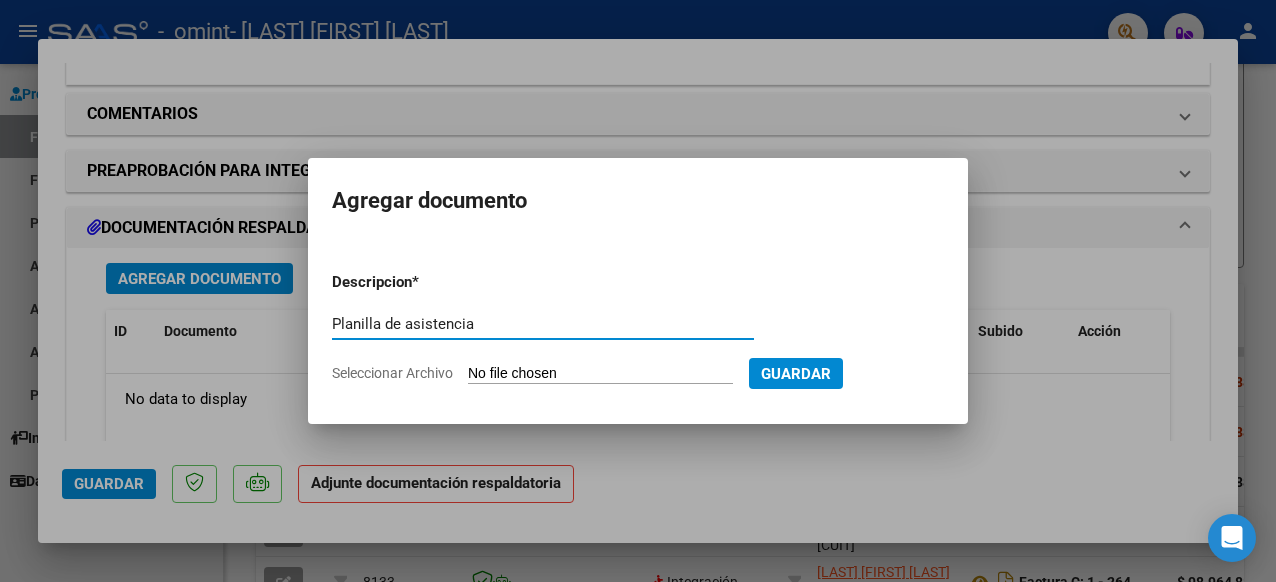 type on "Planilla de asistencia" 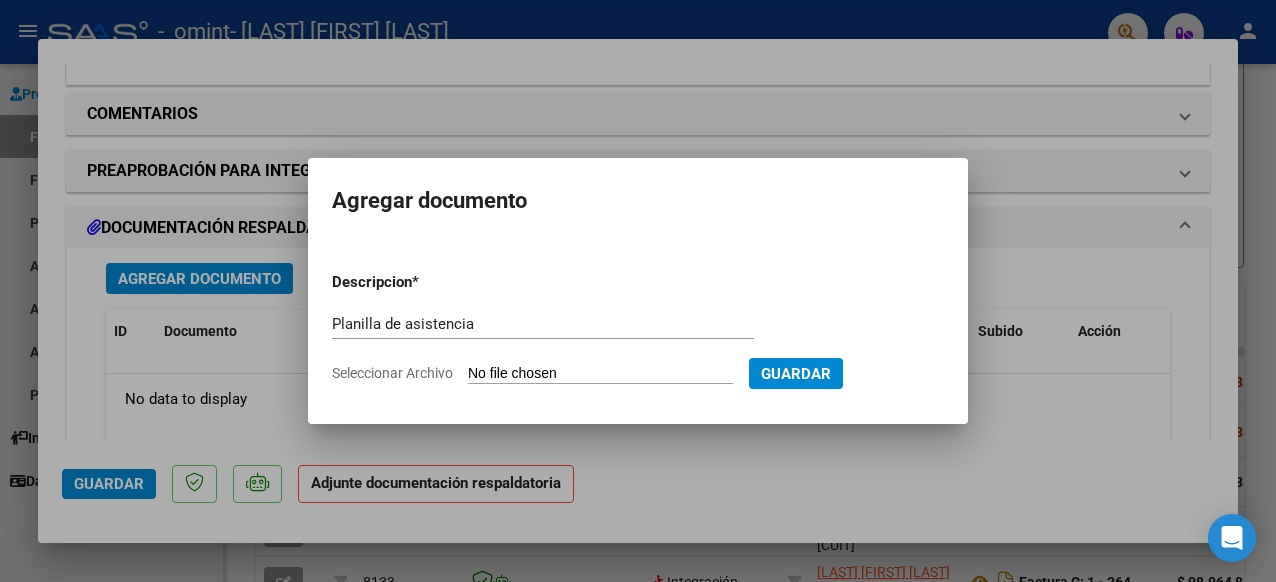 click on "Seleccionar Archivo" at bounding box center (600, 374) 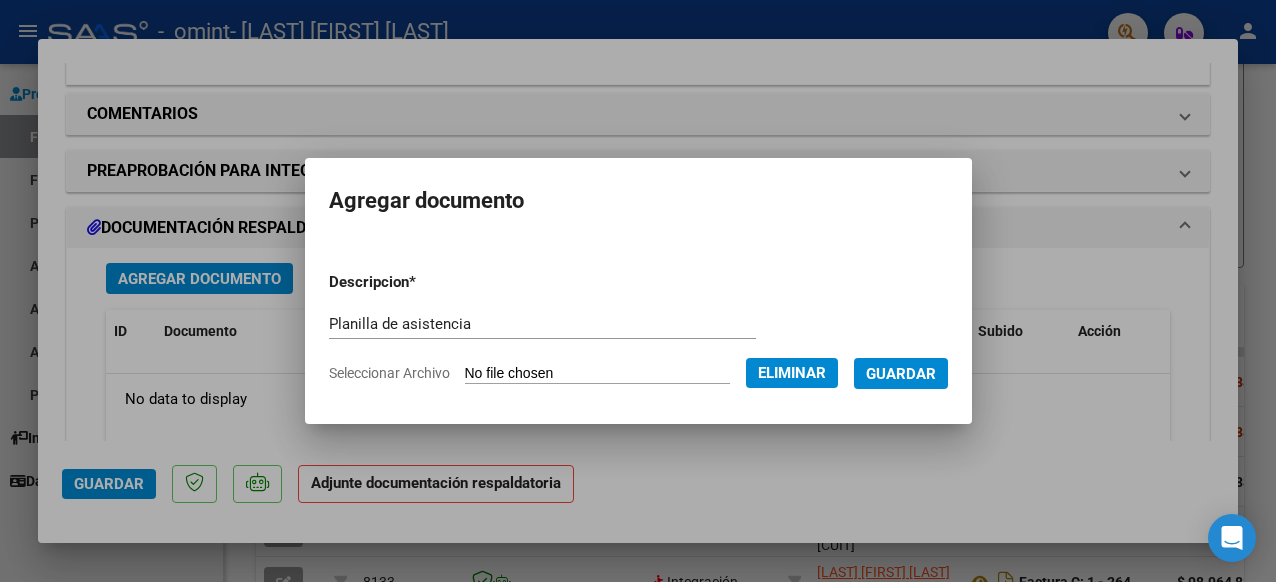 click on "Guardar" at bounding box center [901, 373] 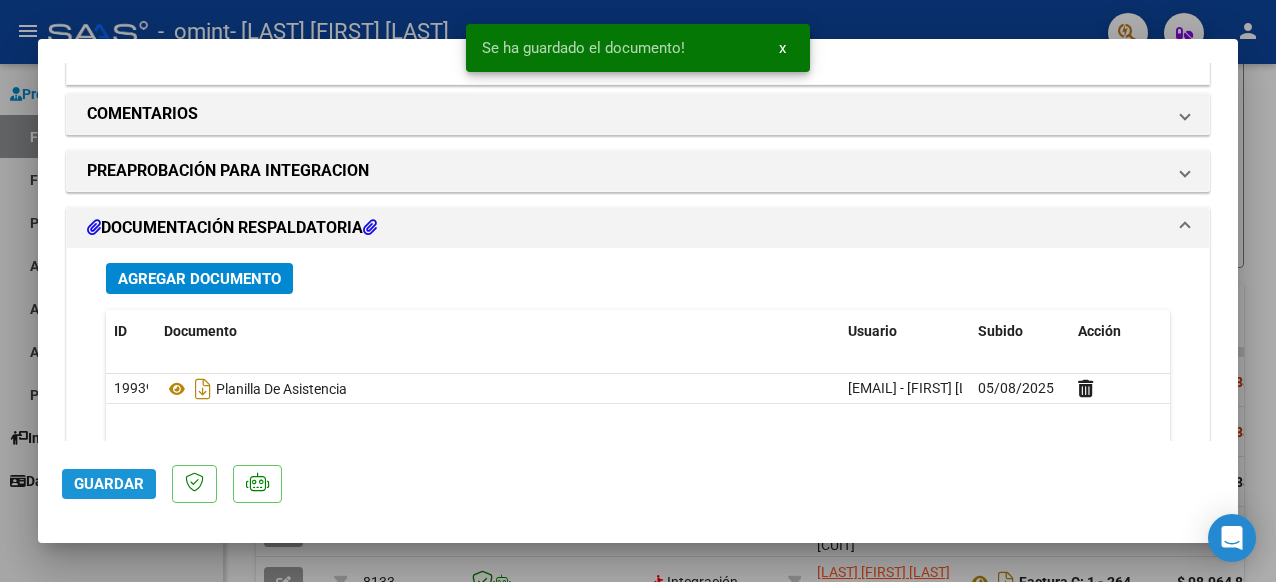 click on "Guardar" 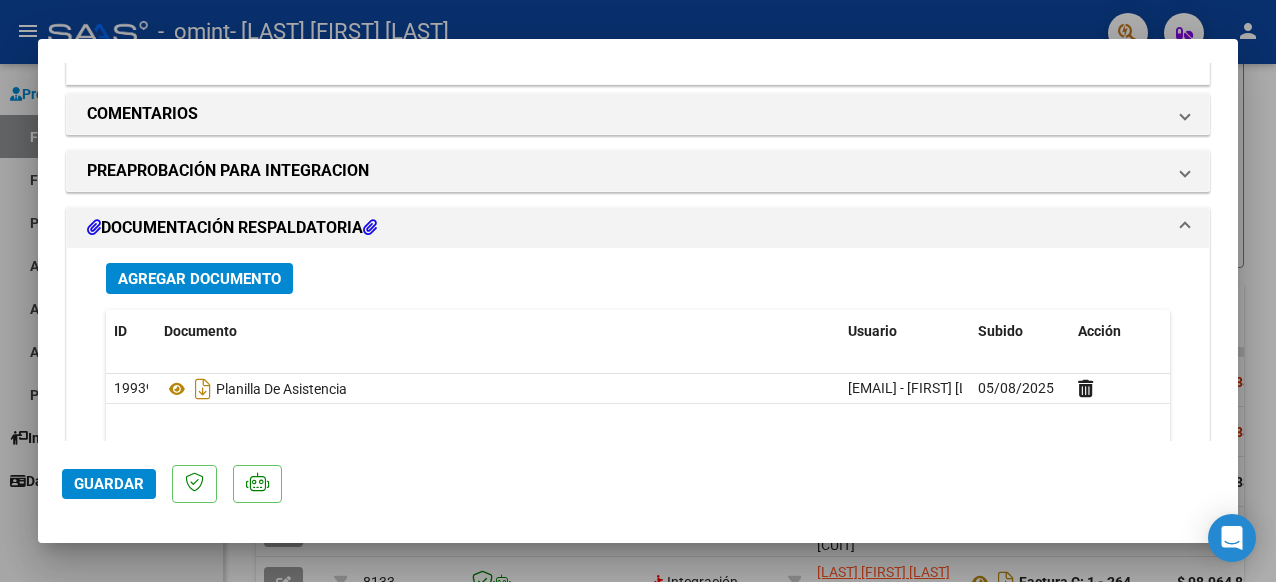 click at bounding box center [638, 291] 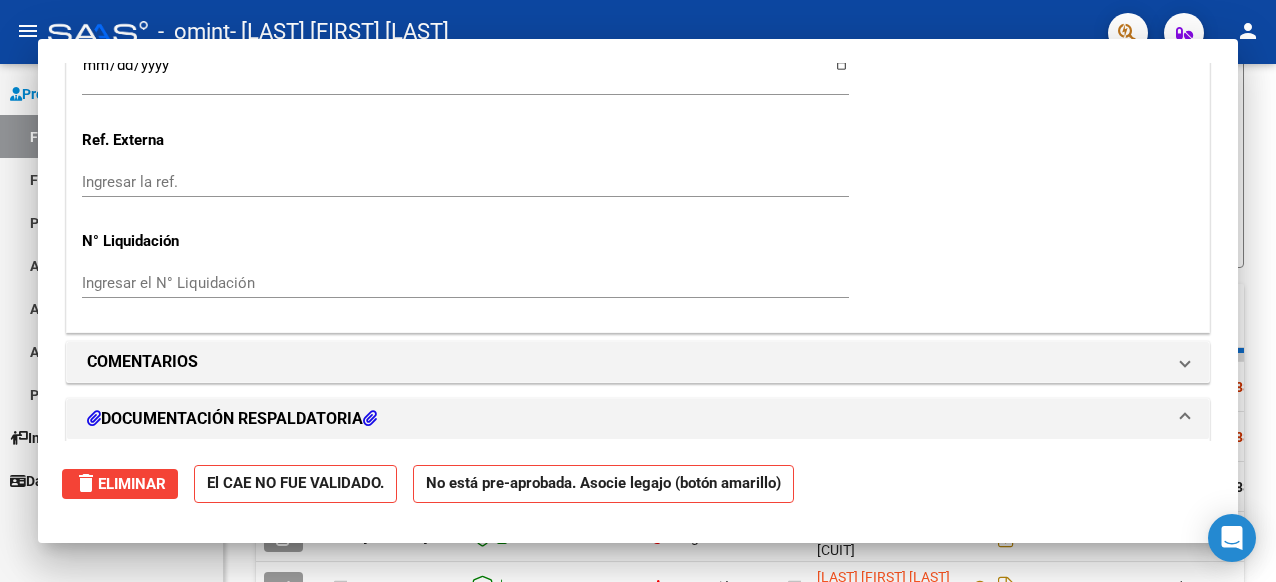 scroll, scrollTop: 1938, scrollLeft: 0, axis: vertical 